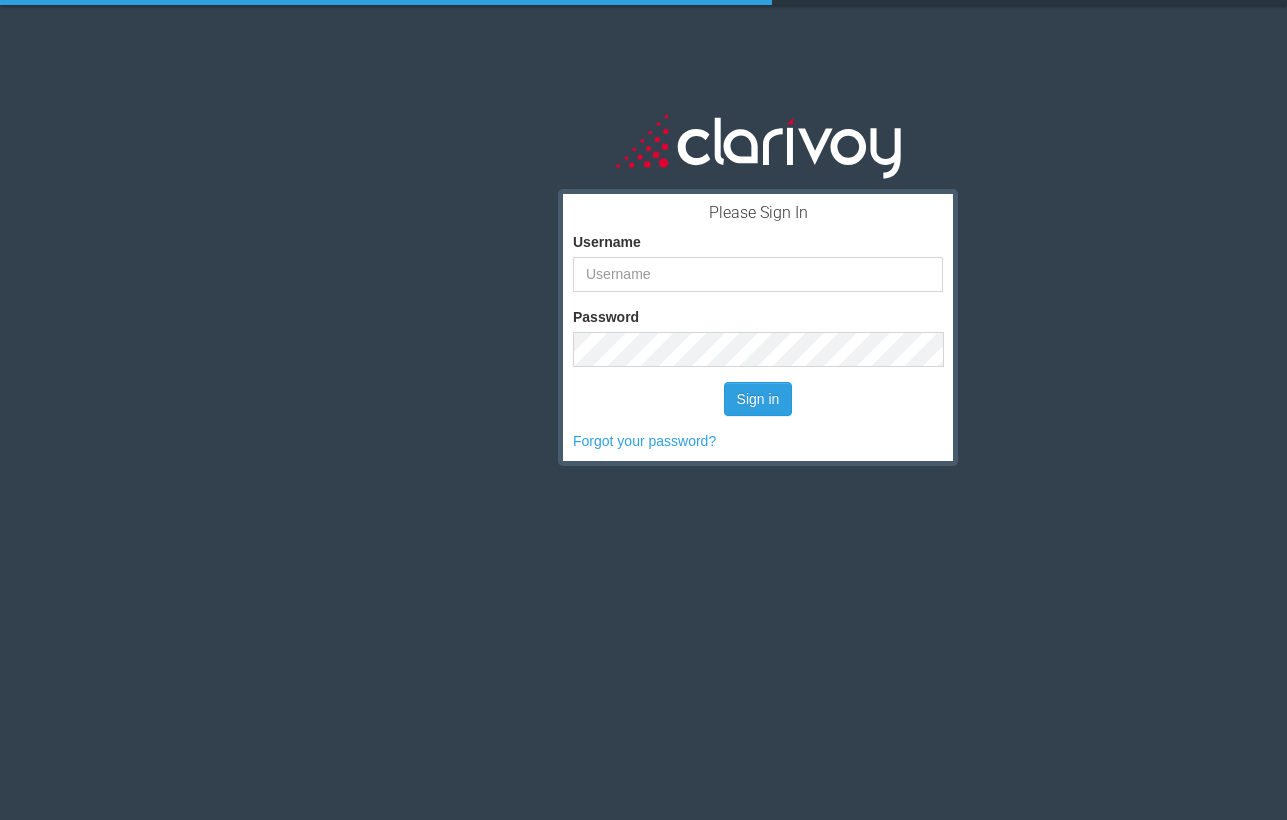 scroll, scrollTop: 0, scrollLeft: 0, axis: both 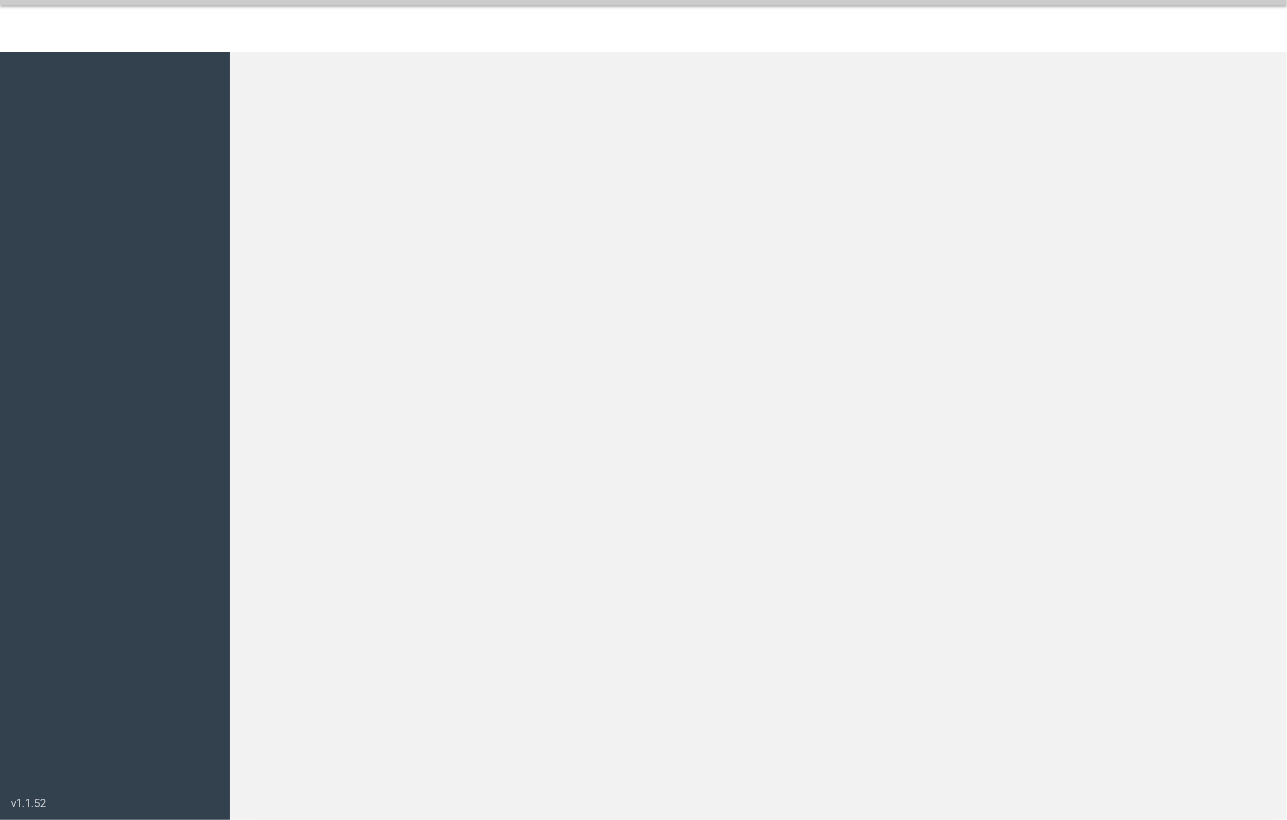 click at bounding box center [758, 462] 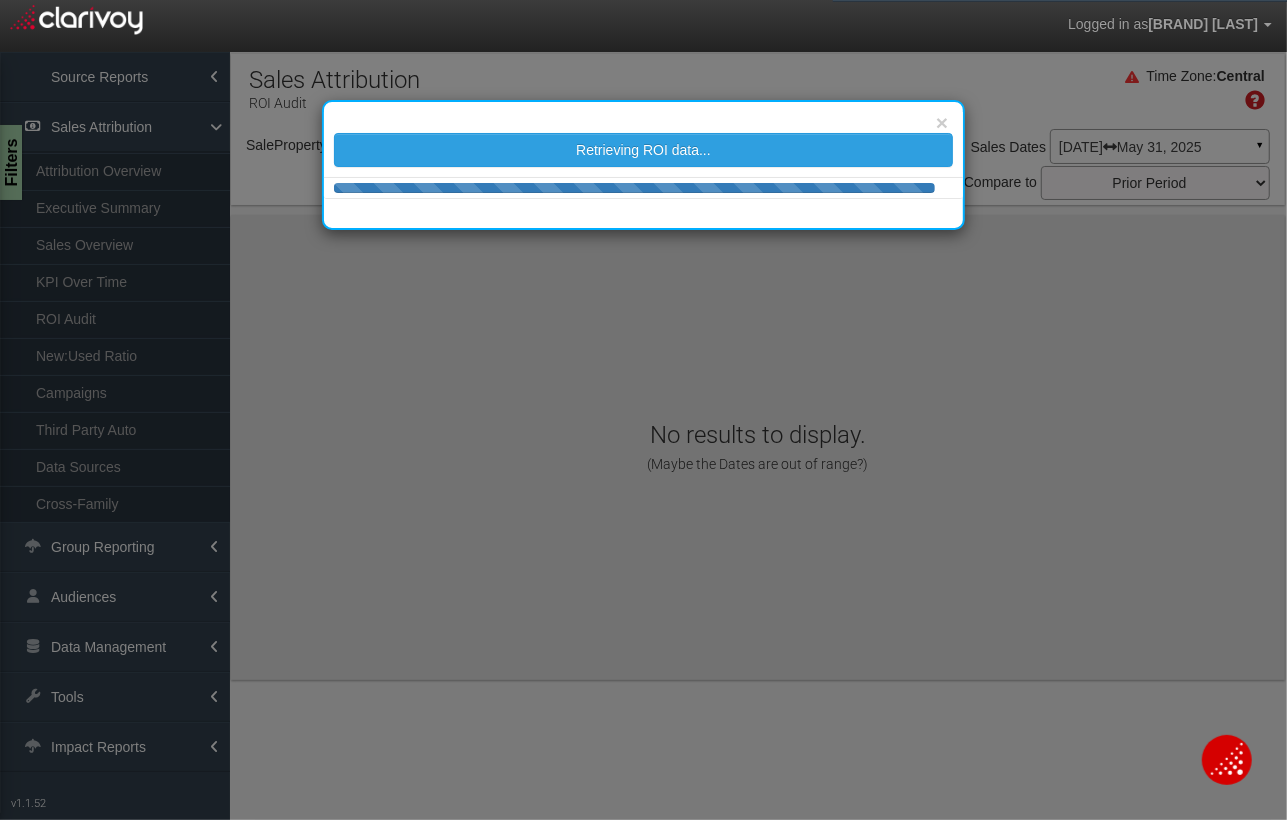click on "×                                               						 Retrieving ROI data..." at bounding box center [643, 410] 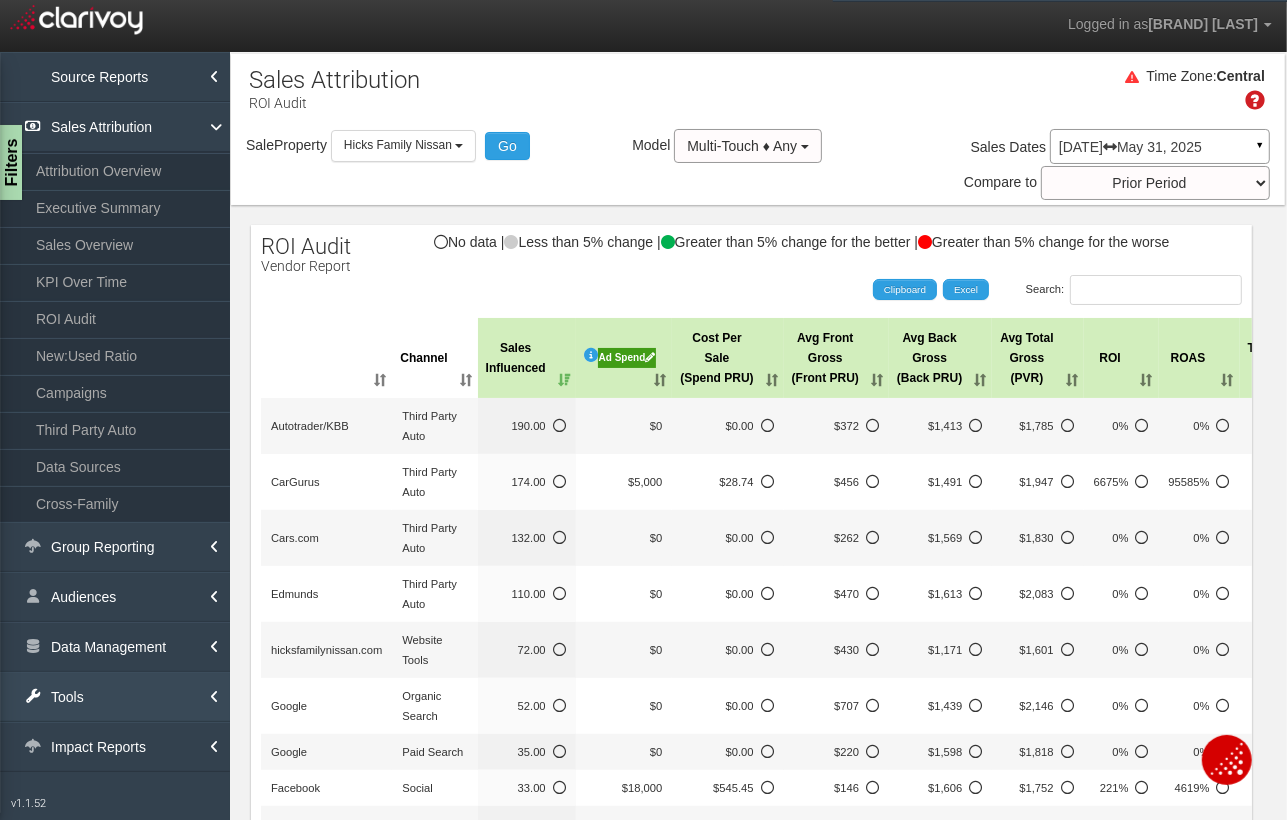 click on "Tools" at bounding box center (115, 697) 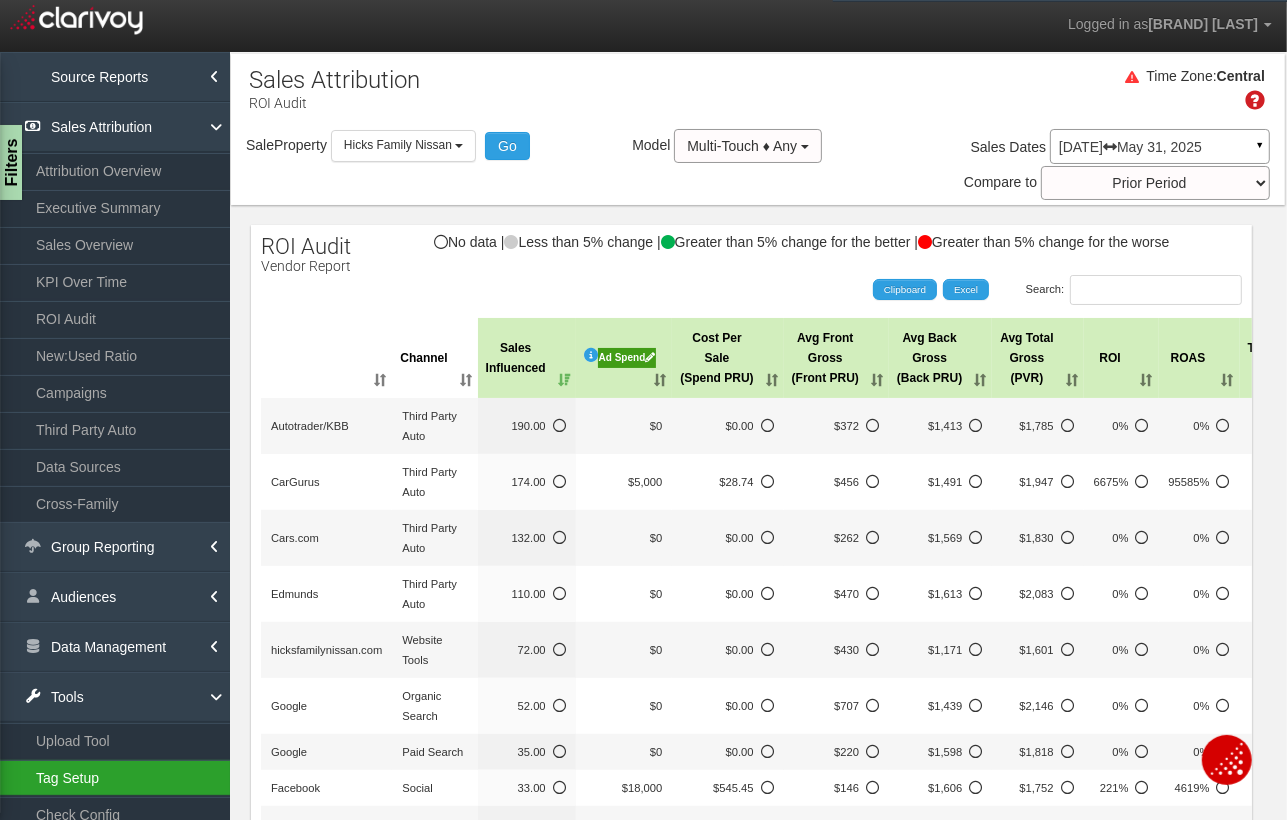 click on "Tag Setup" at bounding box center (115, 778) 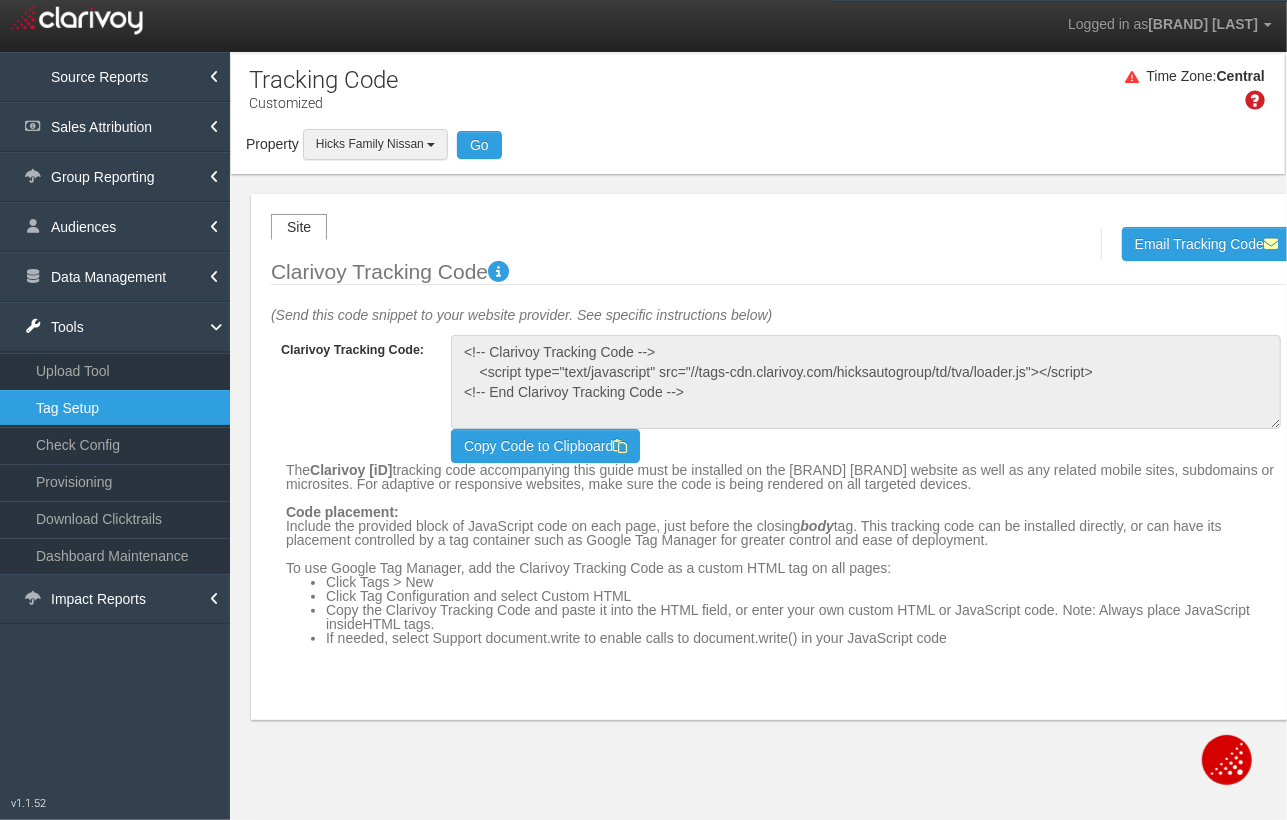 click on "Hicks Family Nissan" at bounding box center (370, 144) 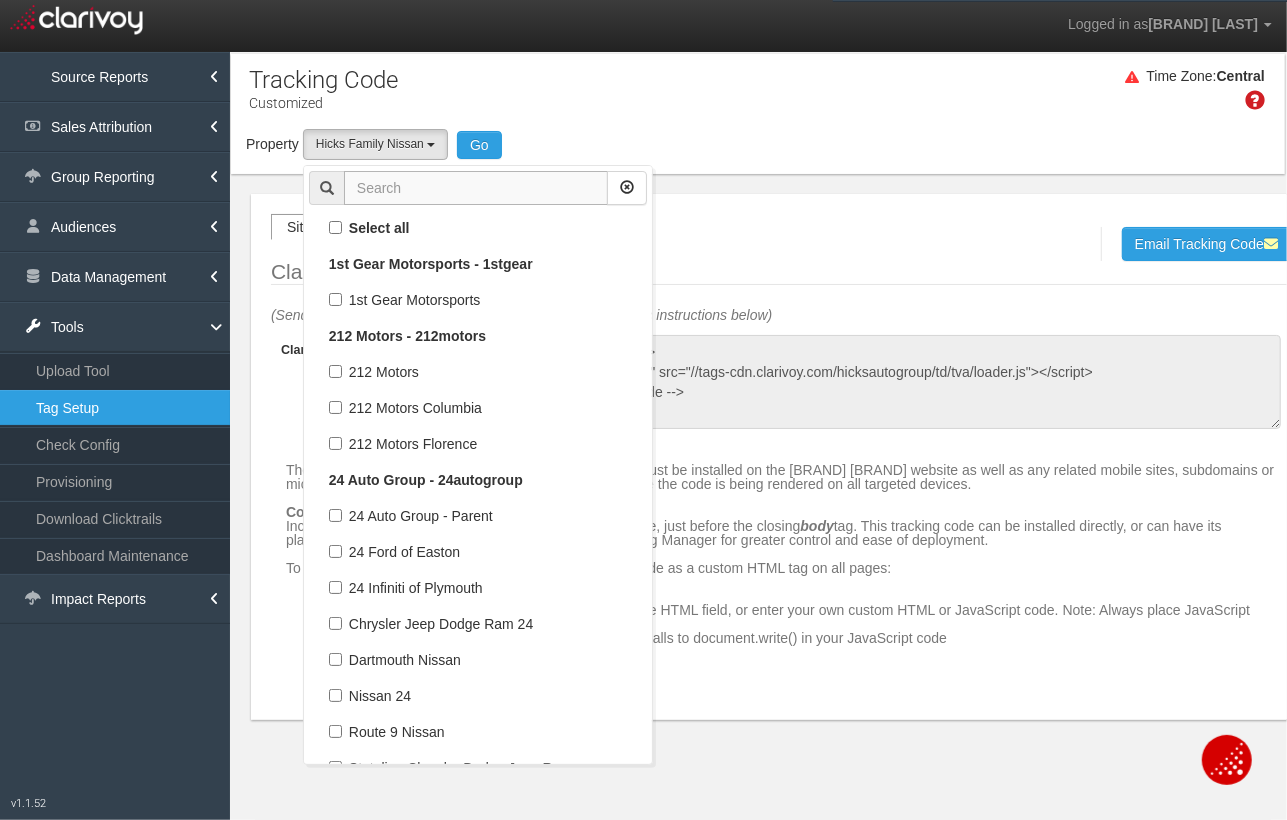 scroll, scrollTop: 134568, scrollLeft: 0, axis: vertical 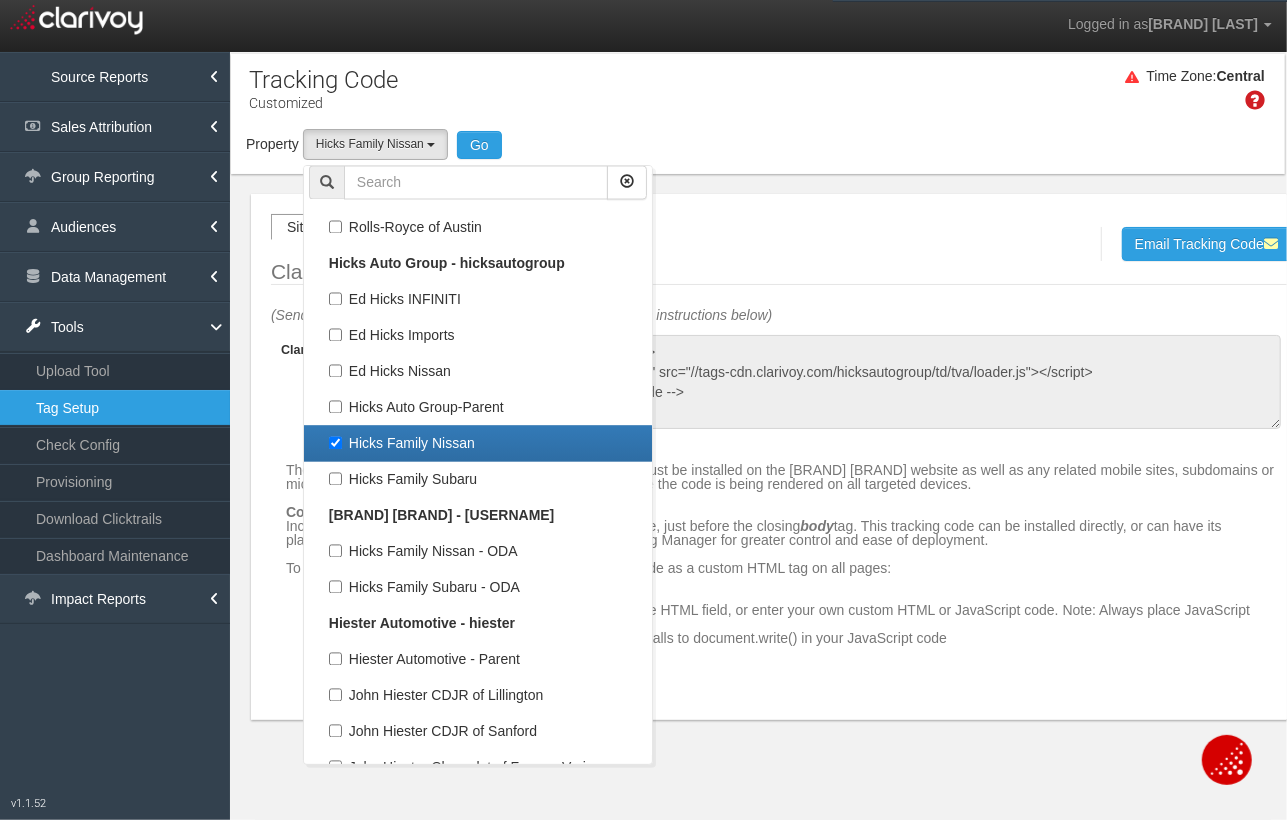 click on "Hicks Family Nissan" at bounding box center (478, 444) 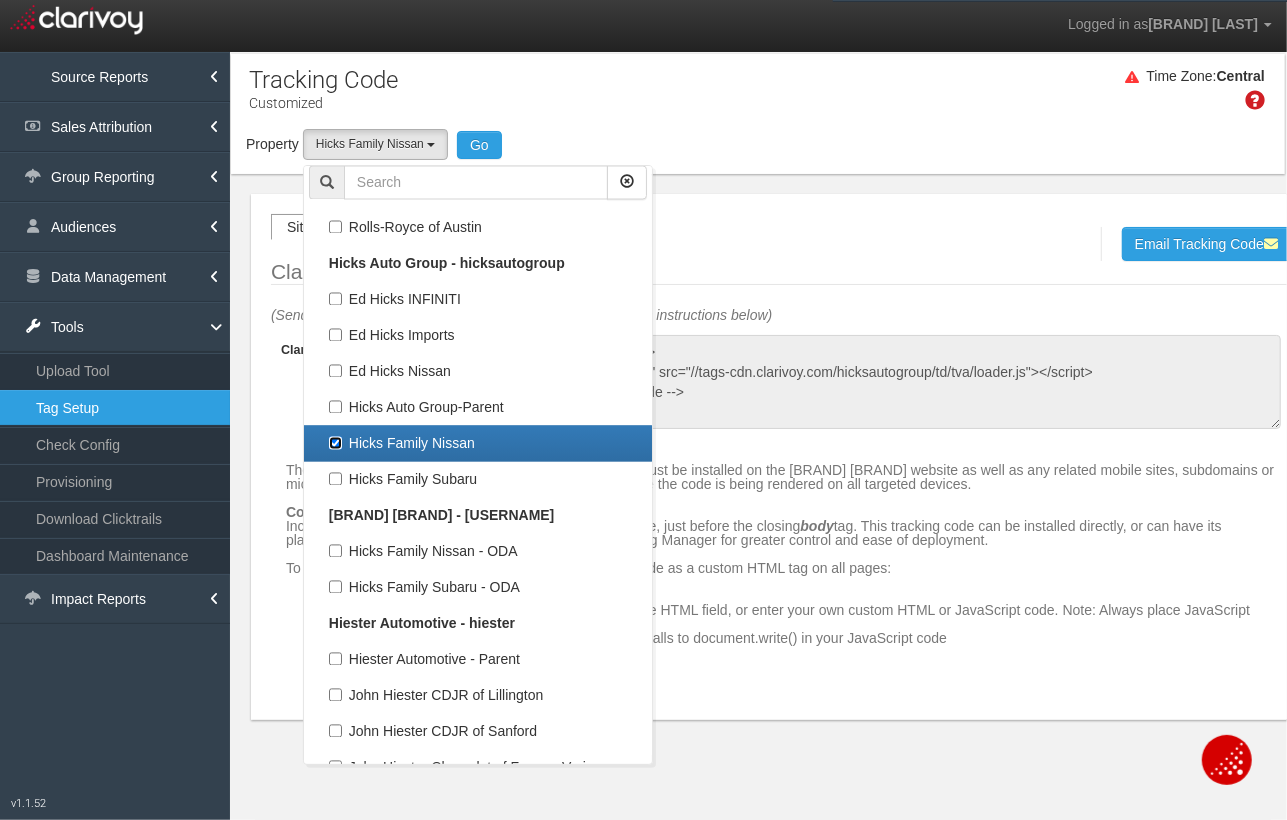 click on "Hicks Family Nissan" at bounding box center [335, 443] 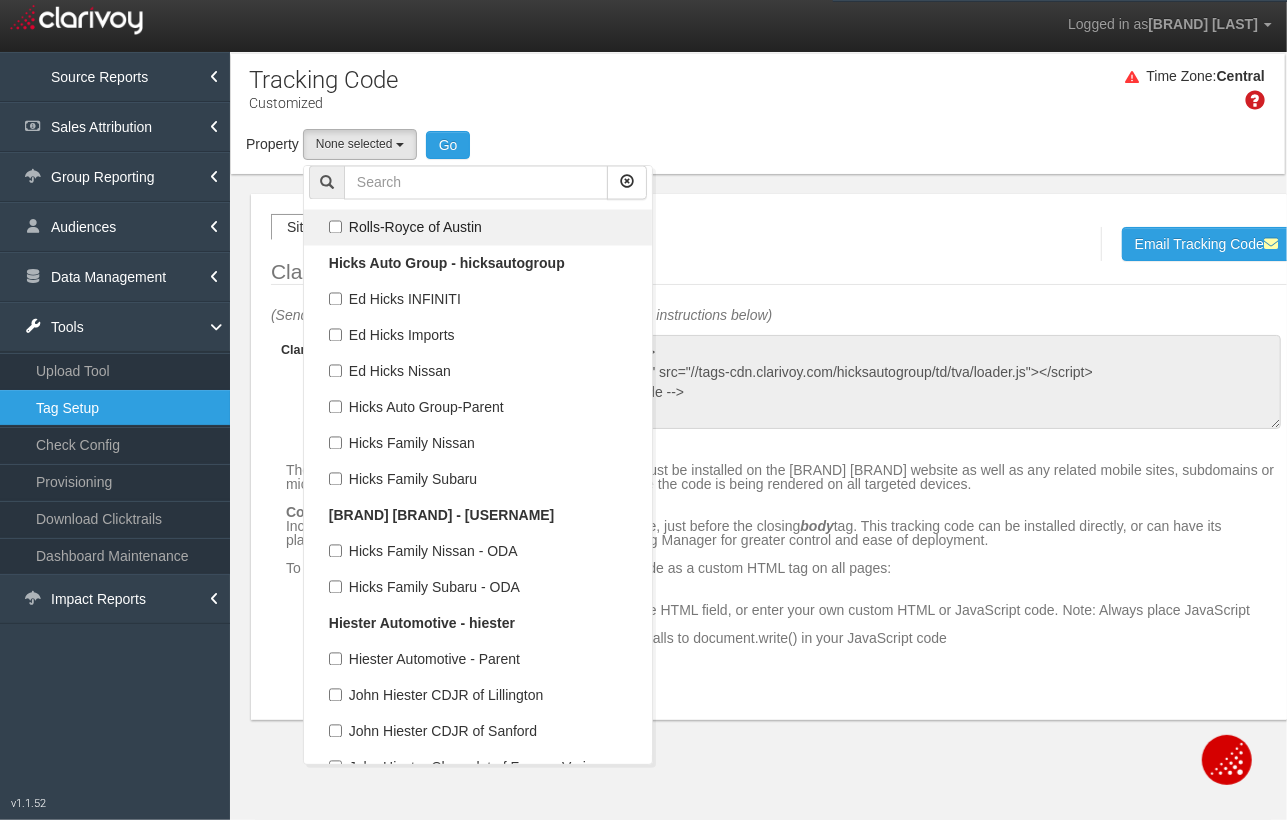 scroll, scrollTop: 65319, scrollLeft: 0, axis: vertical 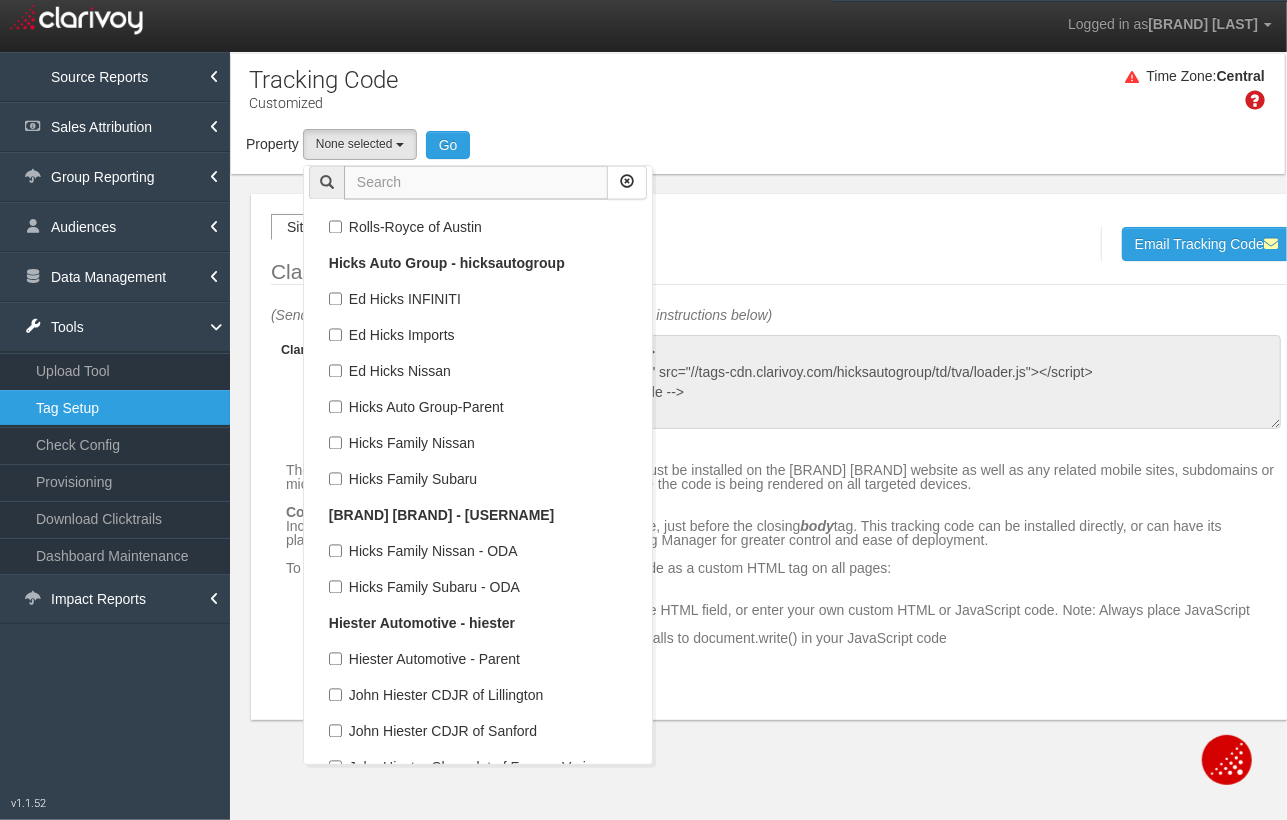 click at bounding box center [476, 183] 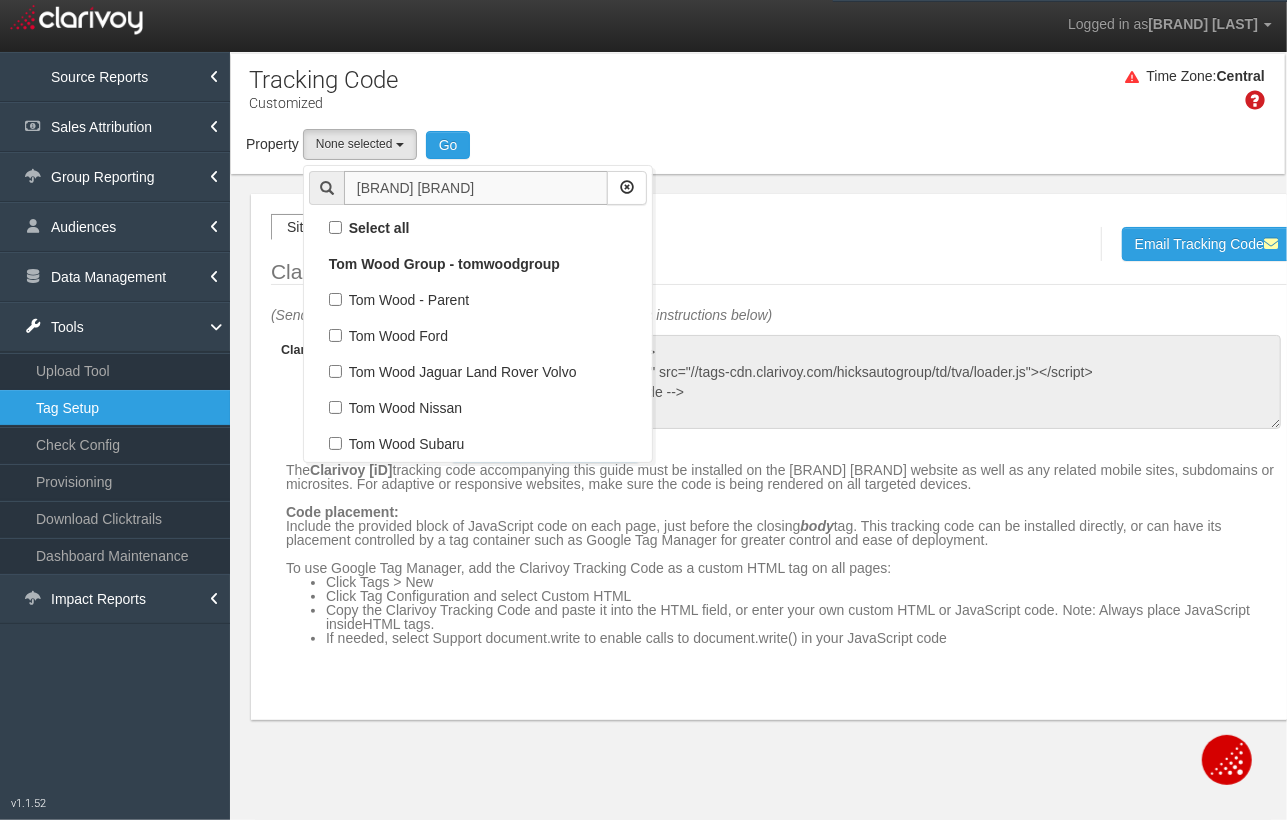 scroll, scrollTop: 0, scrollLeft: 0, axis: both 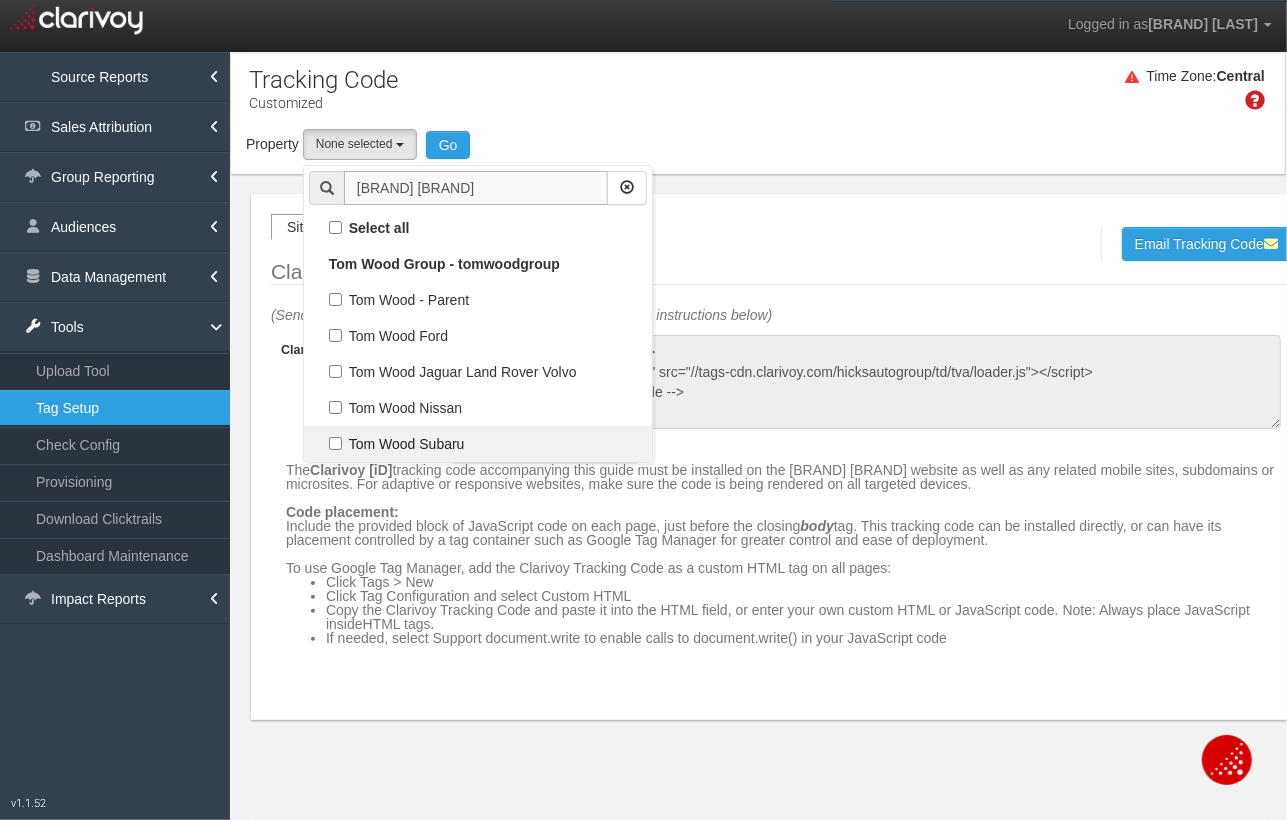 type on "[NAME] [NAME]" 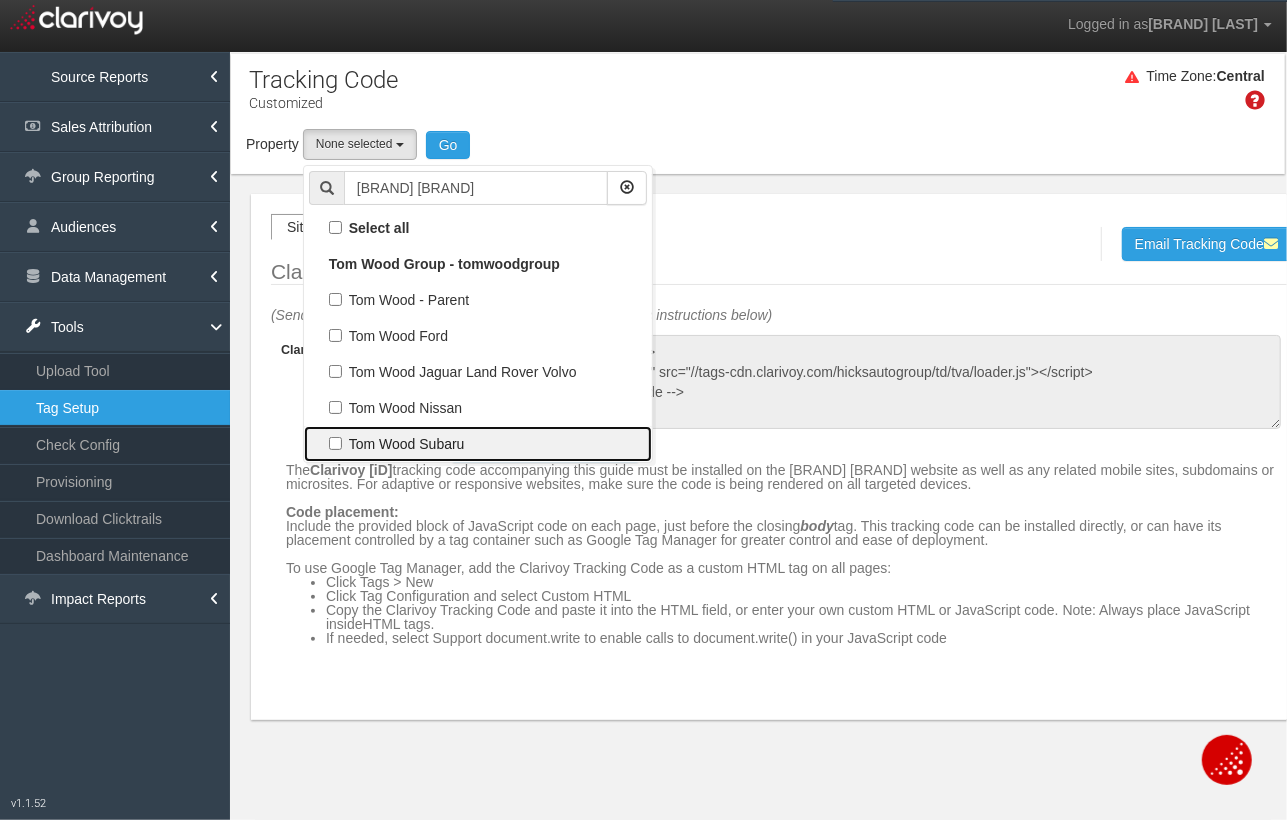 click on "Tom Wood Subaru" at bounding box center [478, 228] 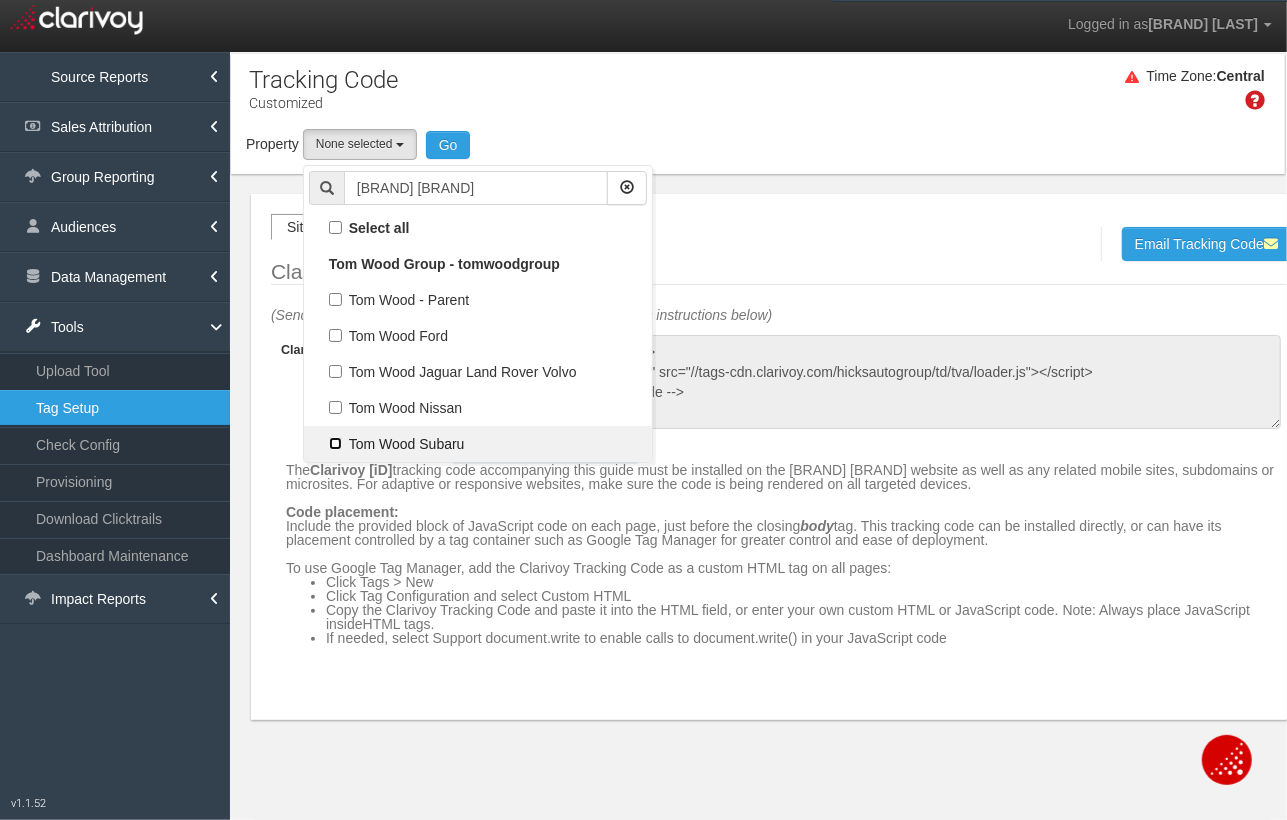 click on "Tom Wood Subaru" at bounding box center [335, 227] 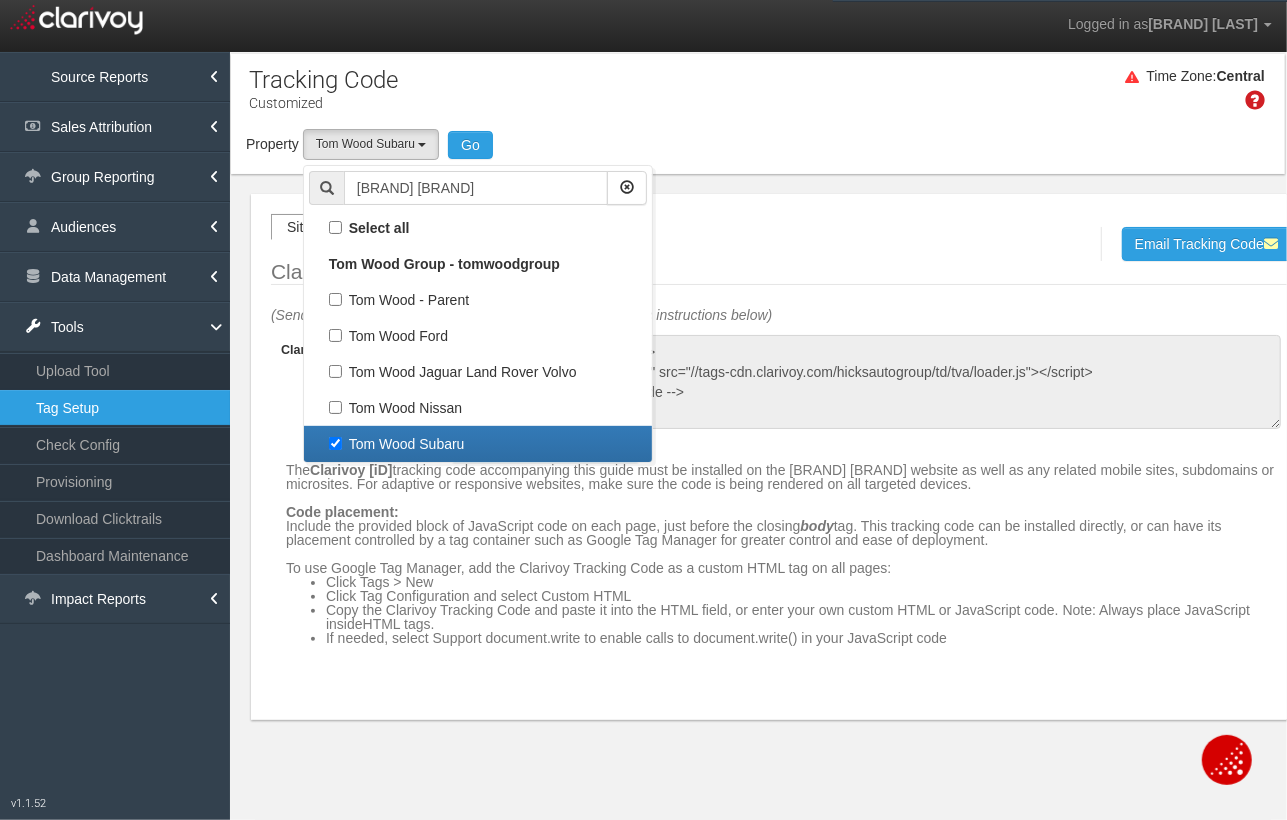 click on "Tom Wood Subaru" at bounding box center (478, 444) 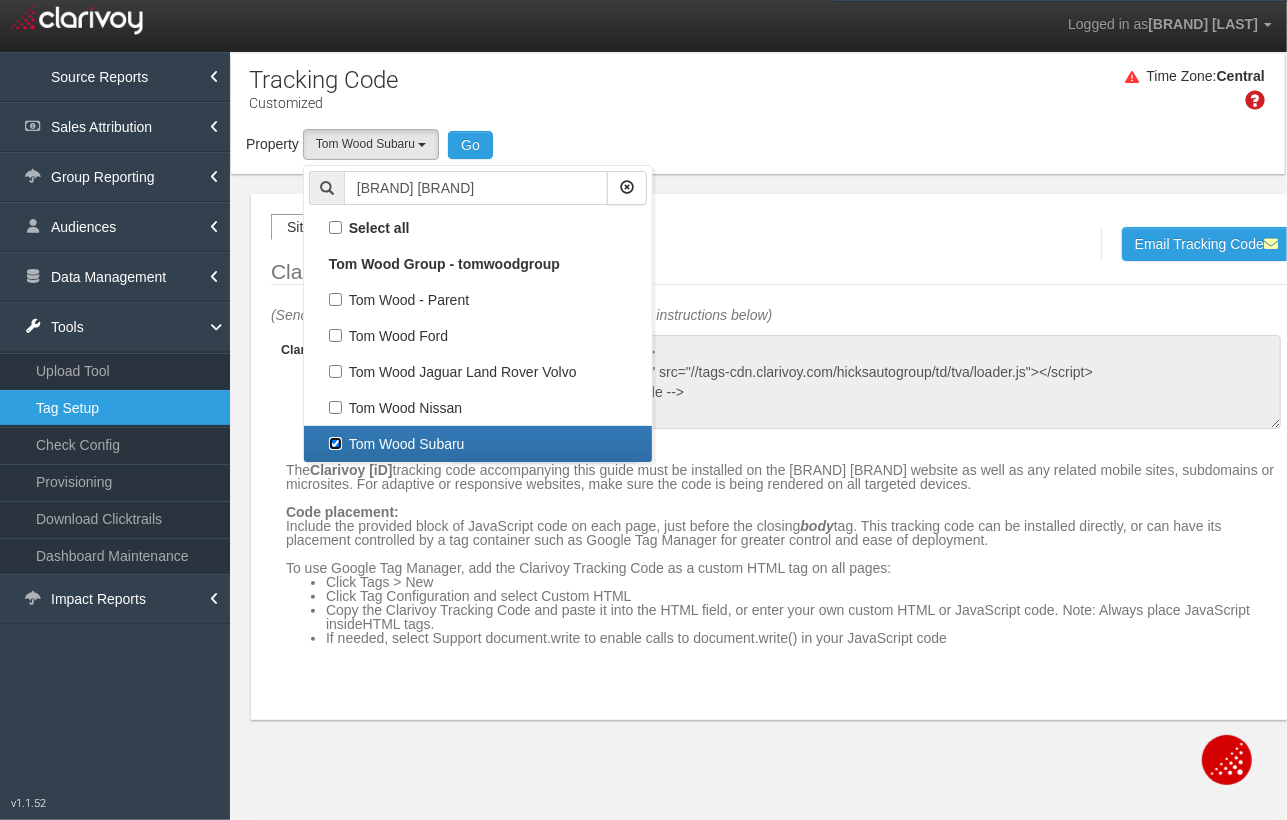 click on "Tom Wood Subaru" at bounding box center [335, 443] 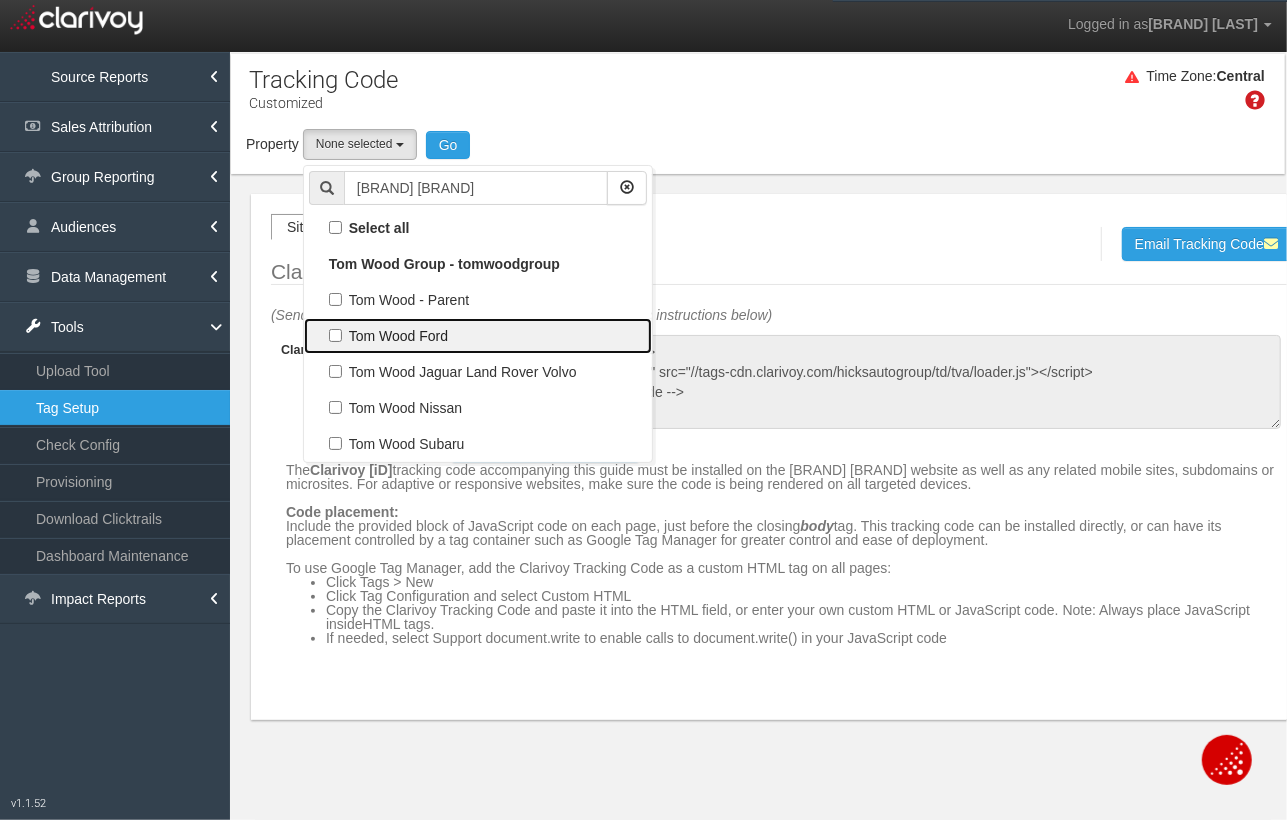 click on "Tom Wood Ford" at bounding box center (478, 228) 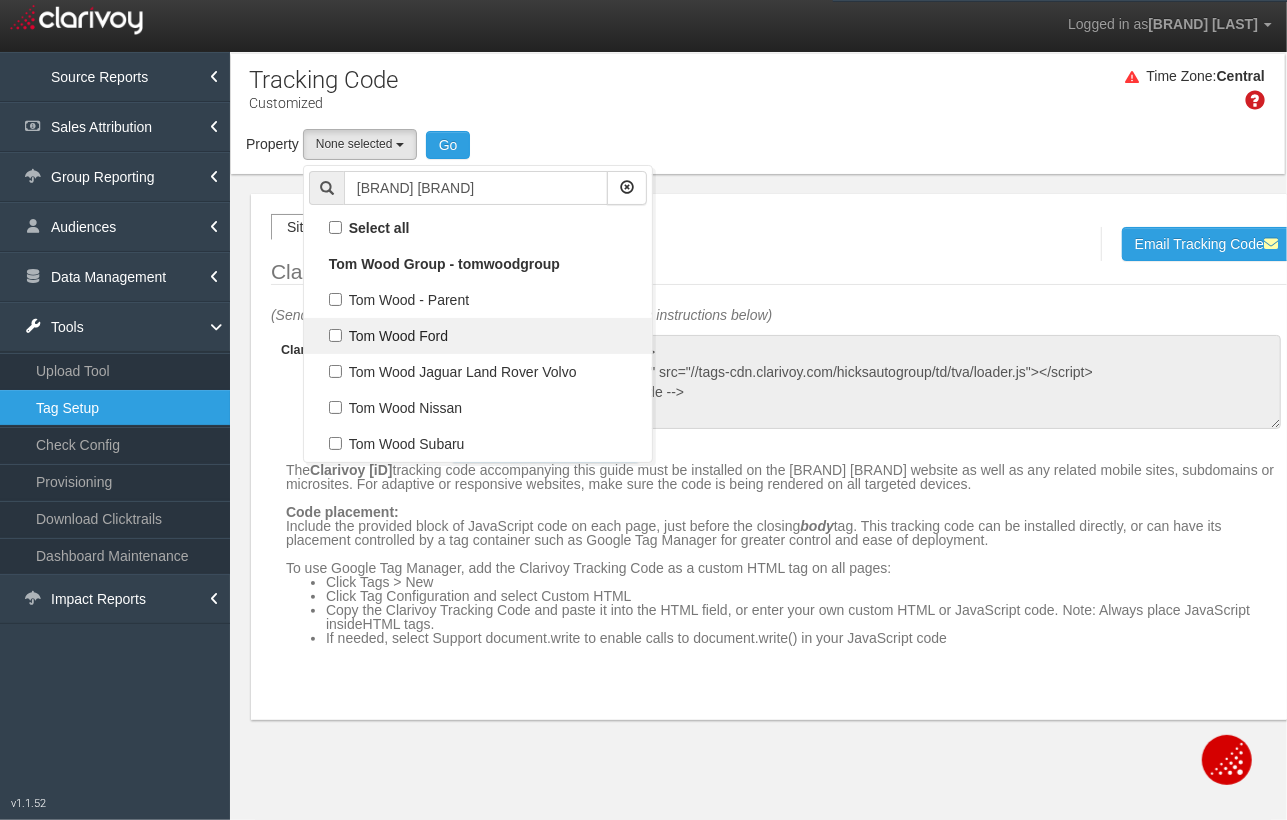 click on "Tom Wood Ford" at bounding box center [335, 227] 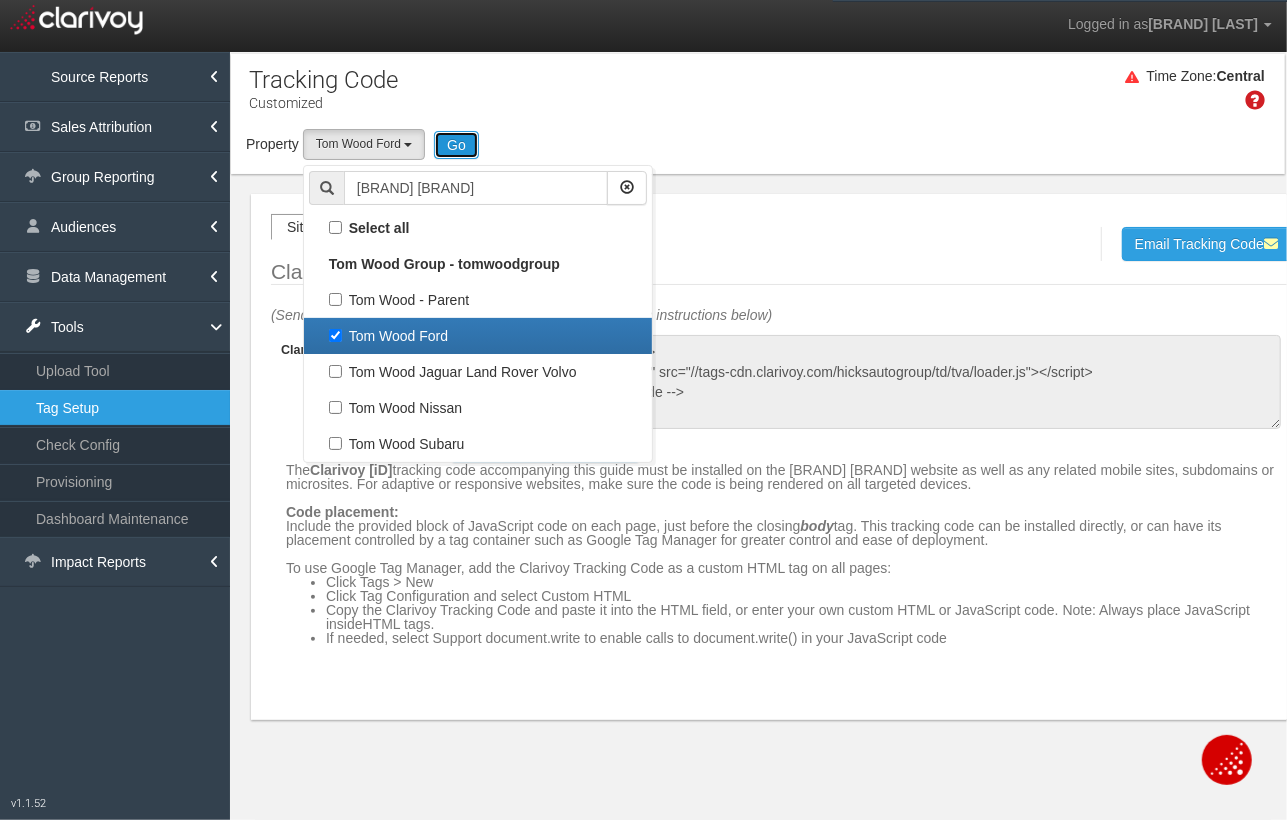 click on "Go" at bounding box center [456, 145] 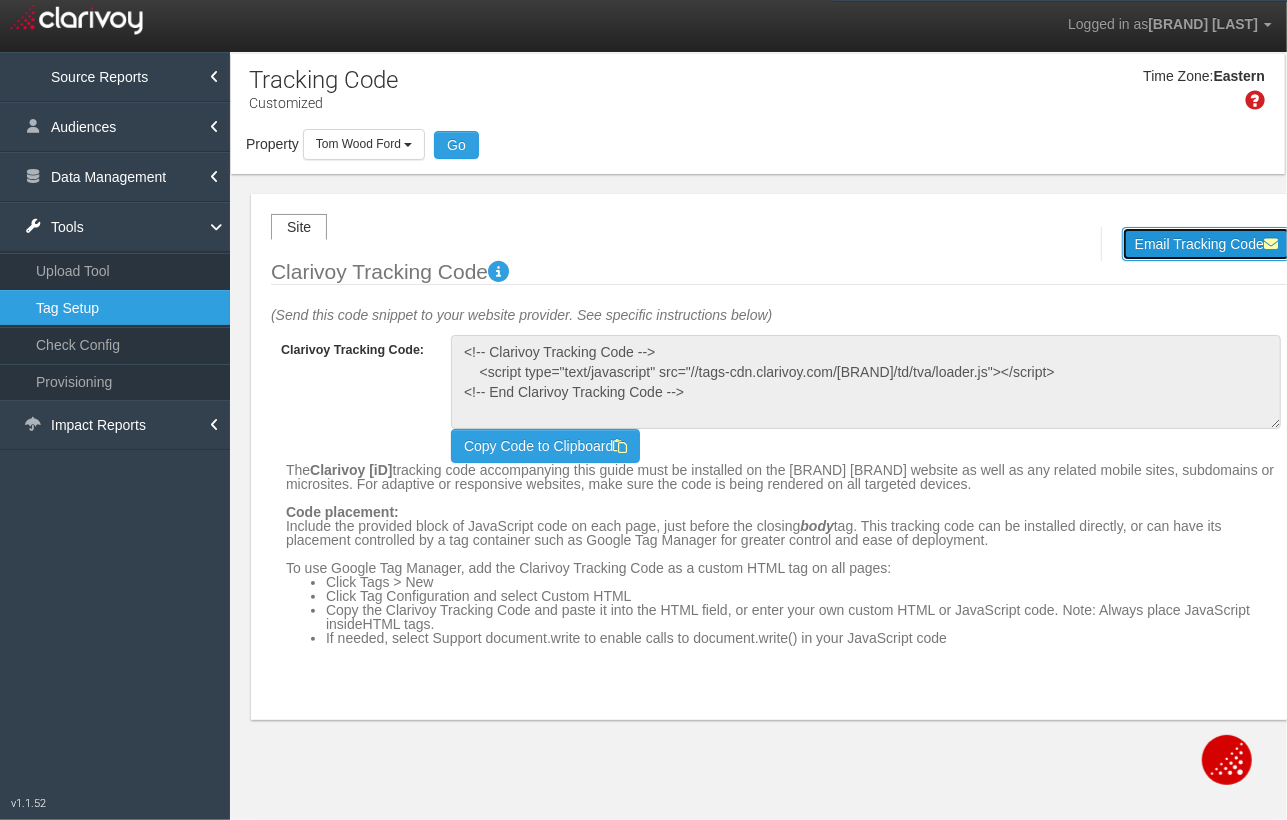 click on "Email Tracking Code" at bounding box center (1206, 244) 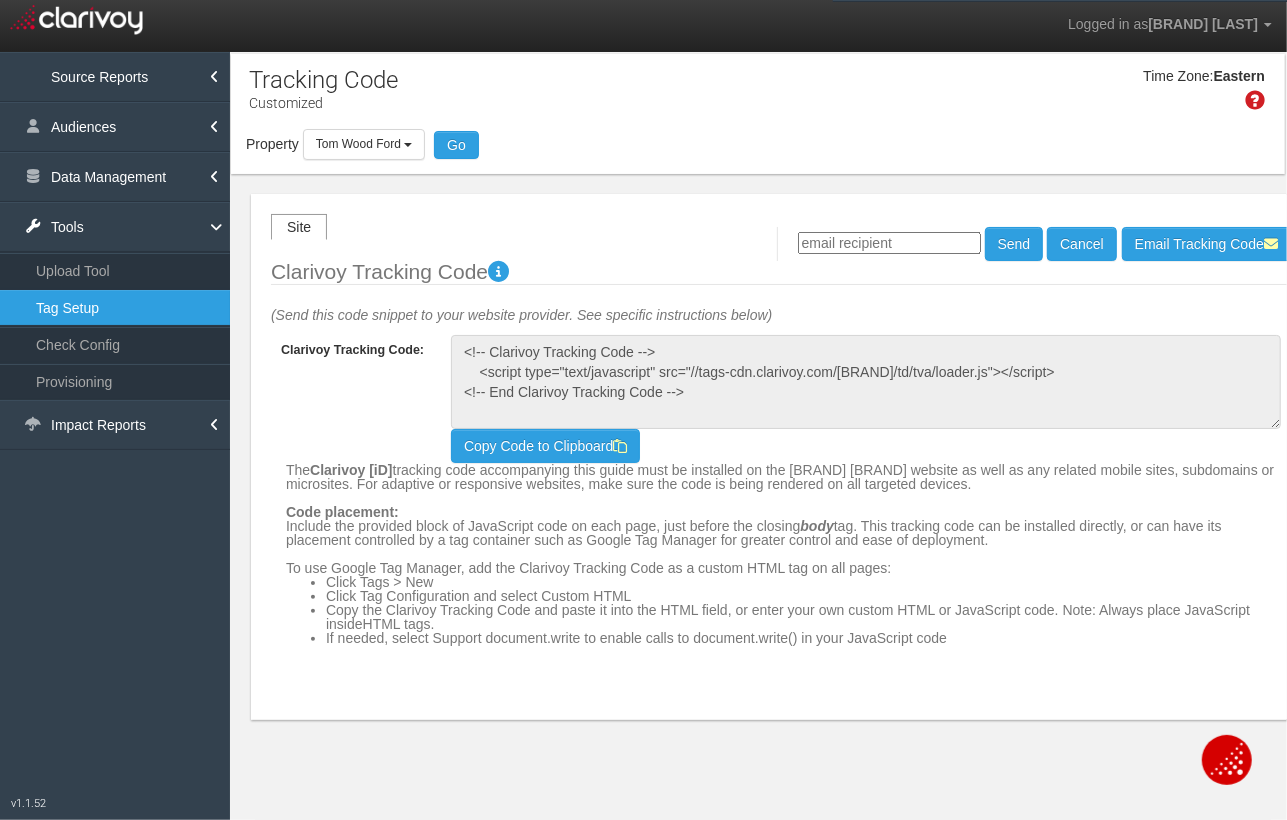 click at bounding box center (889, 243) 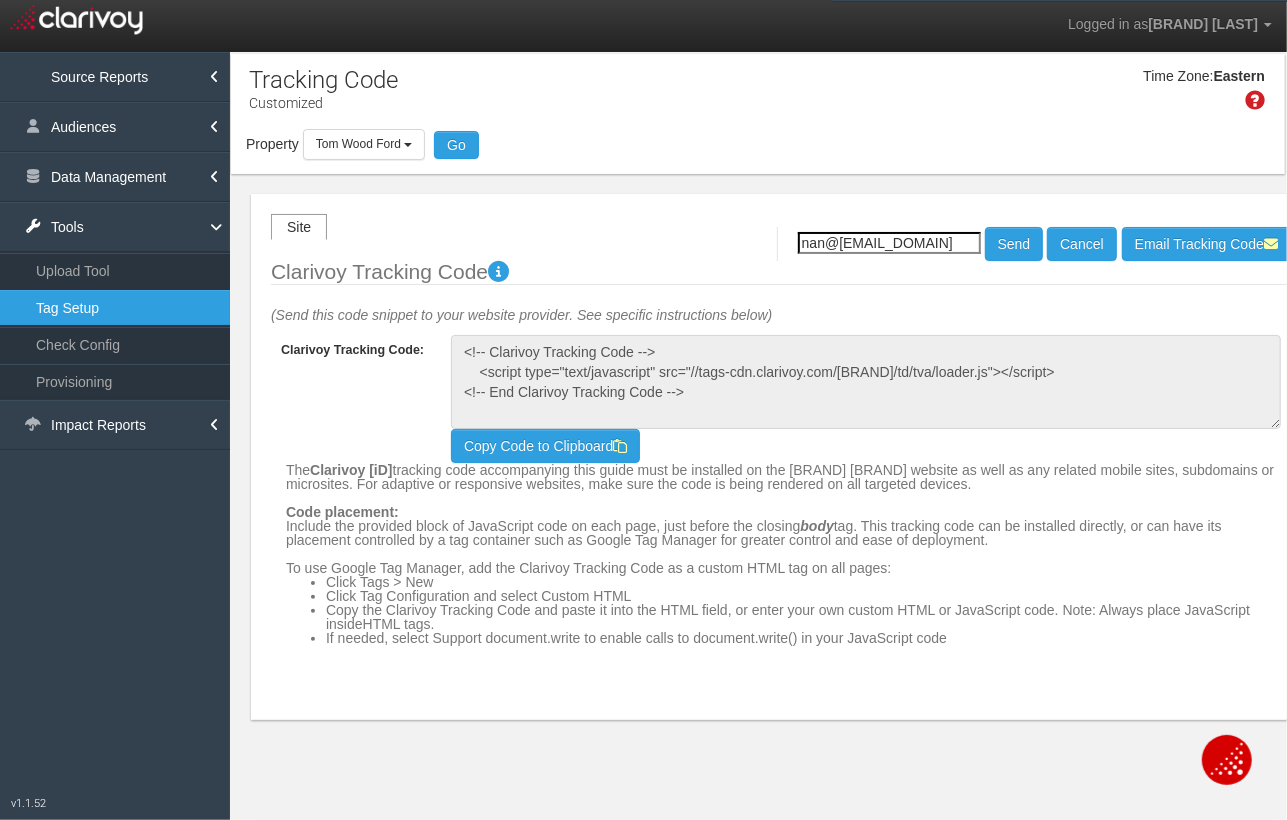 type on "nan@[EMAIL]" 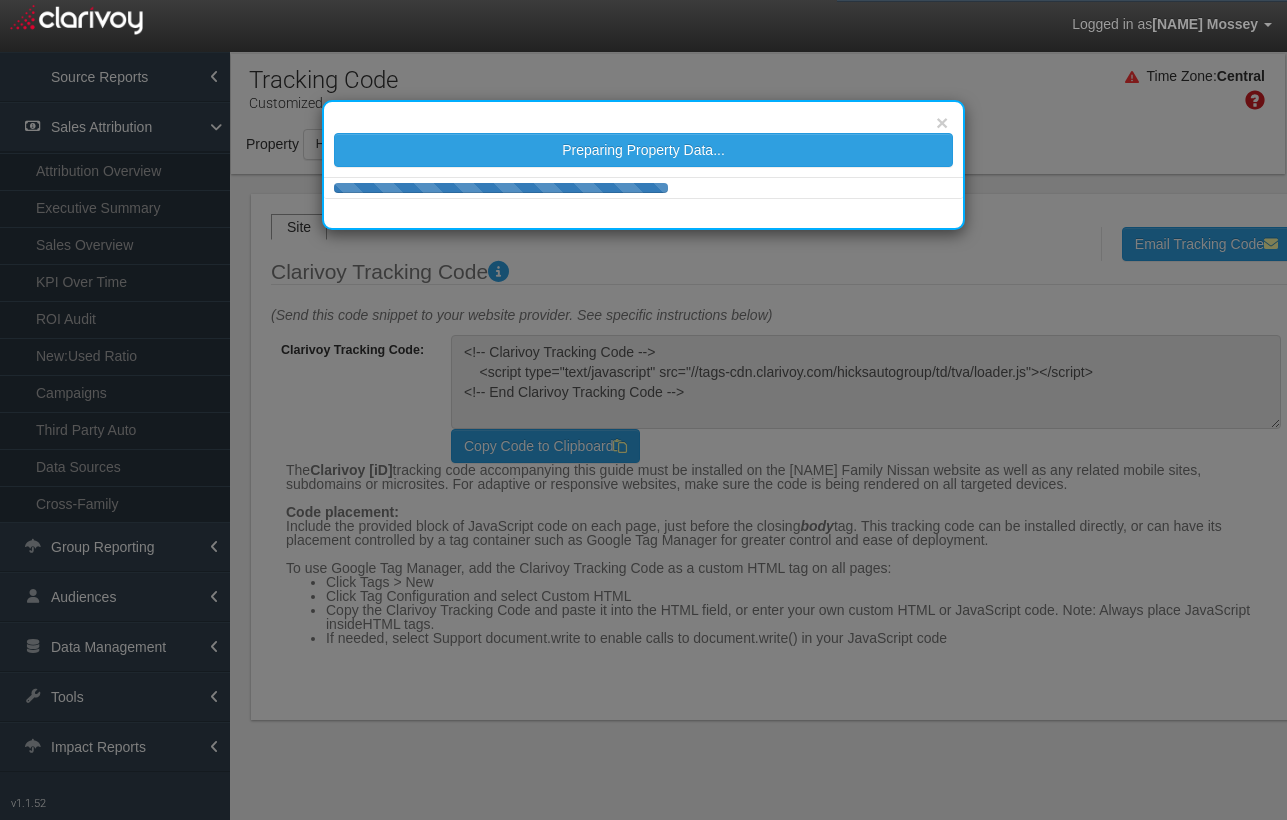 scroll, scrollTop: 0, scrollLeft: 0, axis: both 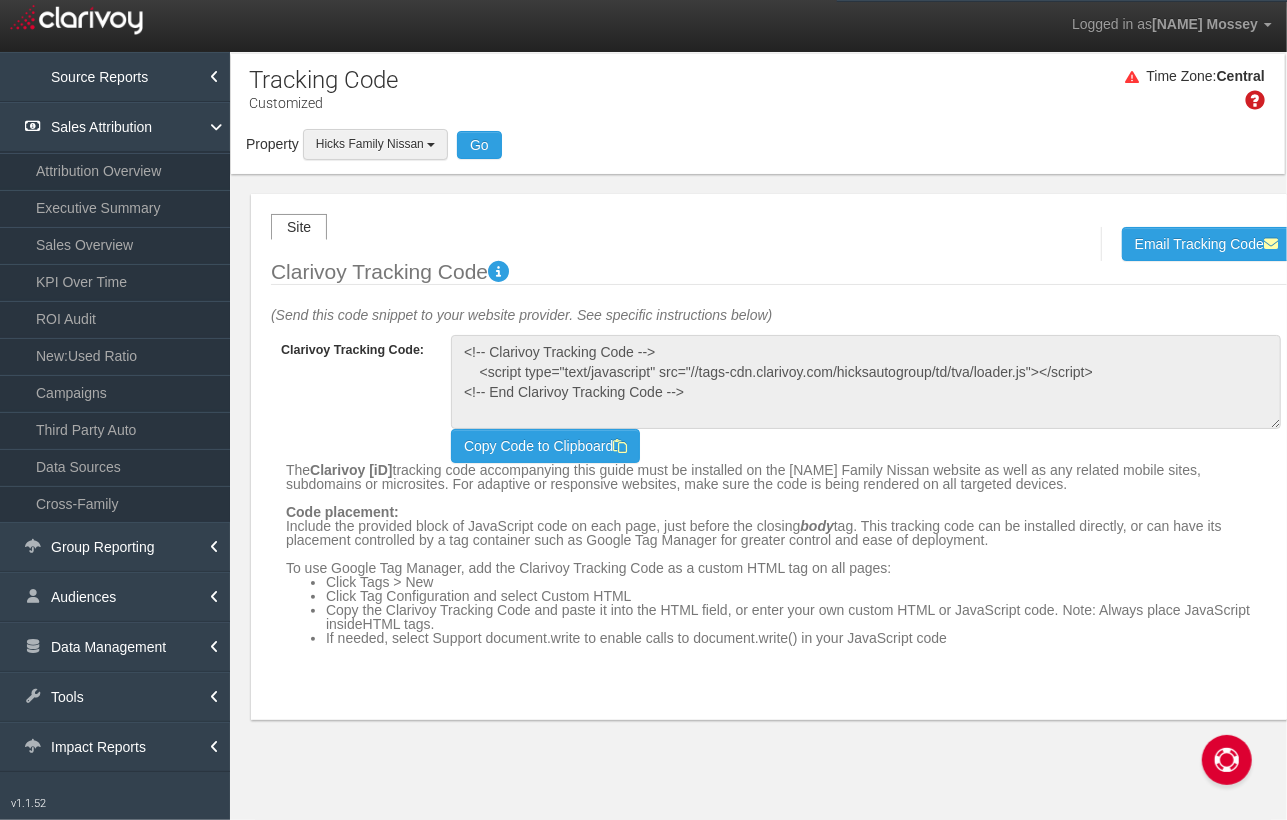 click on "Hicks Family Nissan" at bounding box center [370, 144] 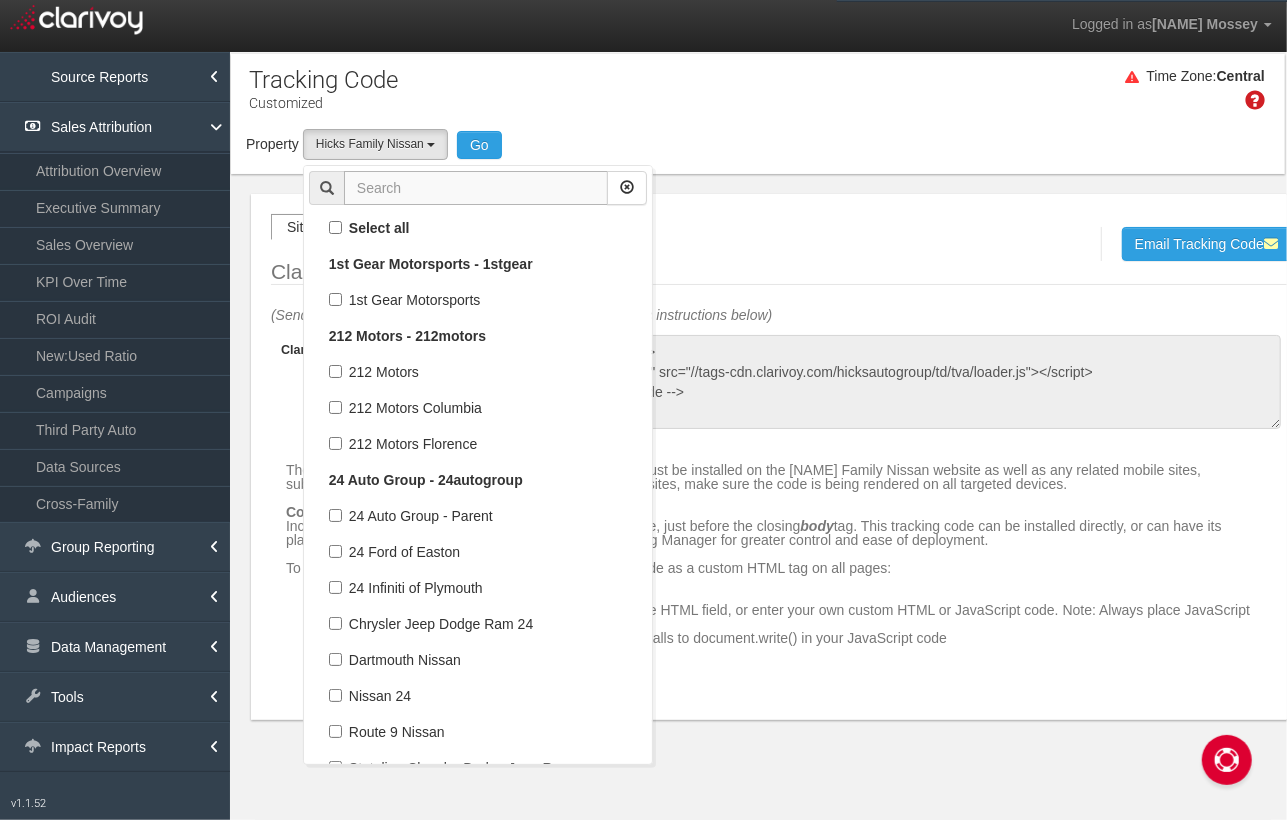 scroll, scrollTop: 134568, scrollLeft: 0, axis: vertical 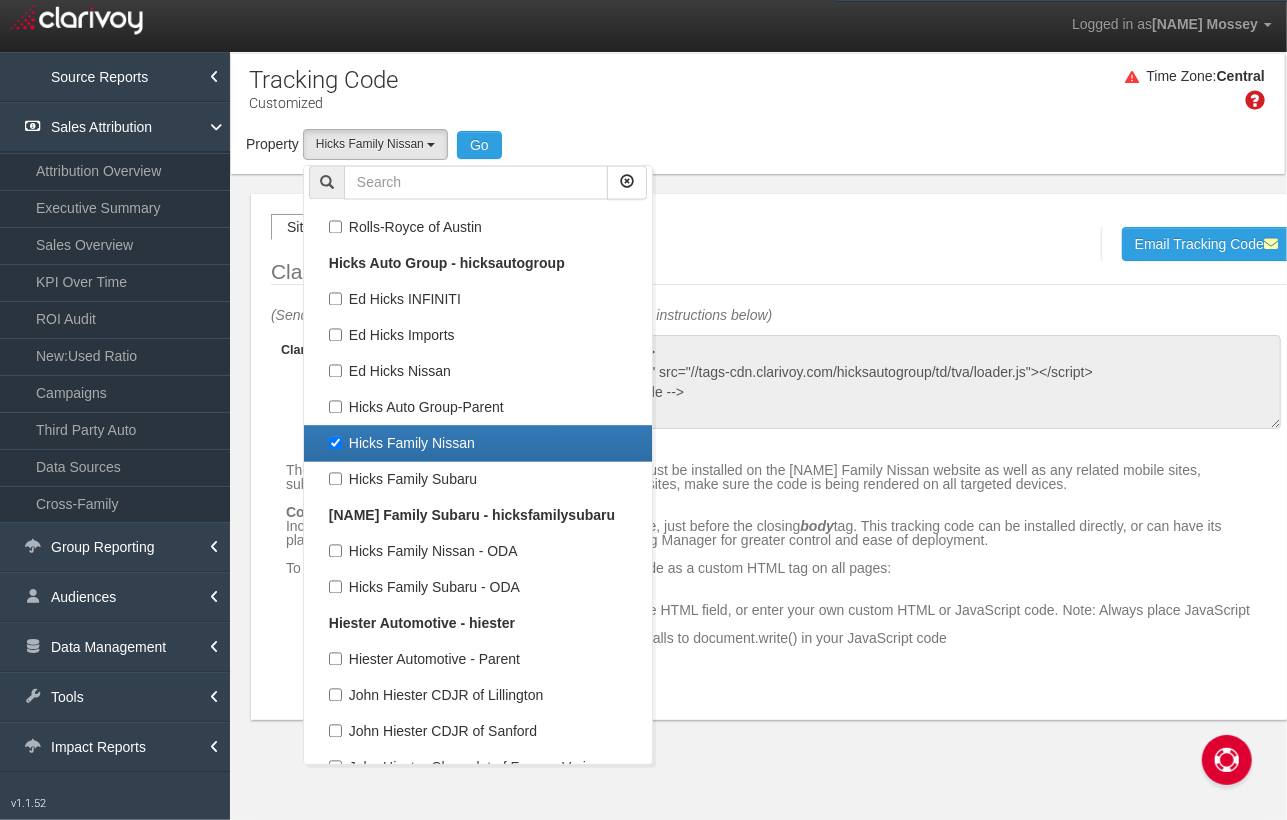click on "Hicks Family Nissan" at bounding box center (478, 444) 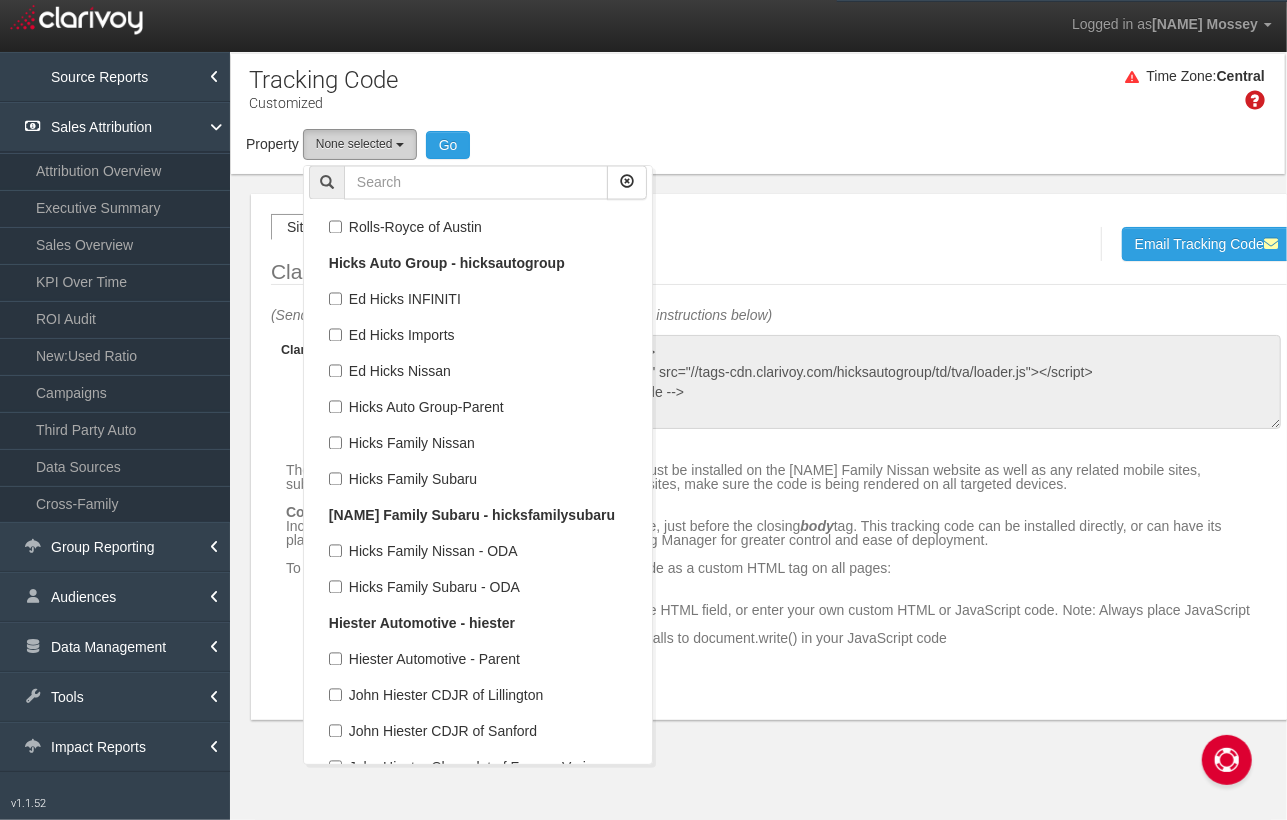 scroll, scrollTop: 65319, scrollLeft: 0, axis: vertical 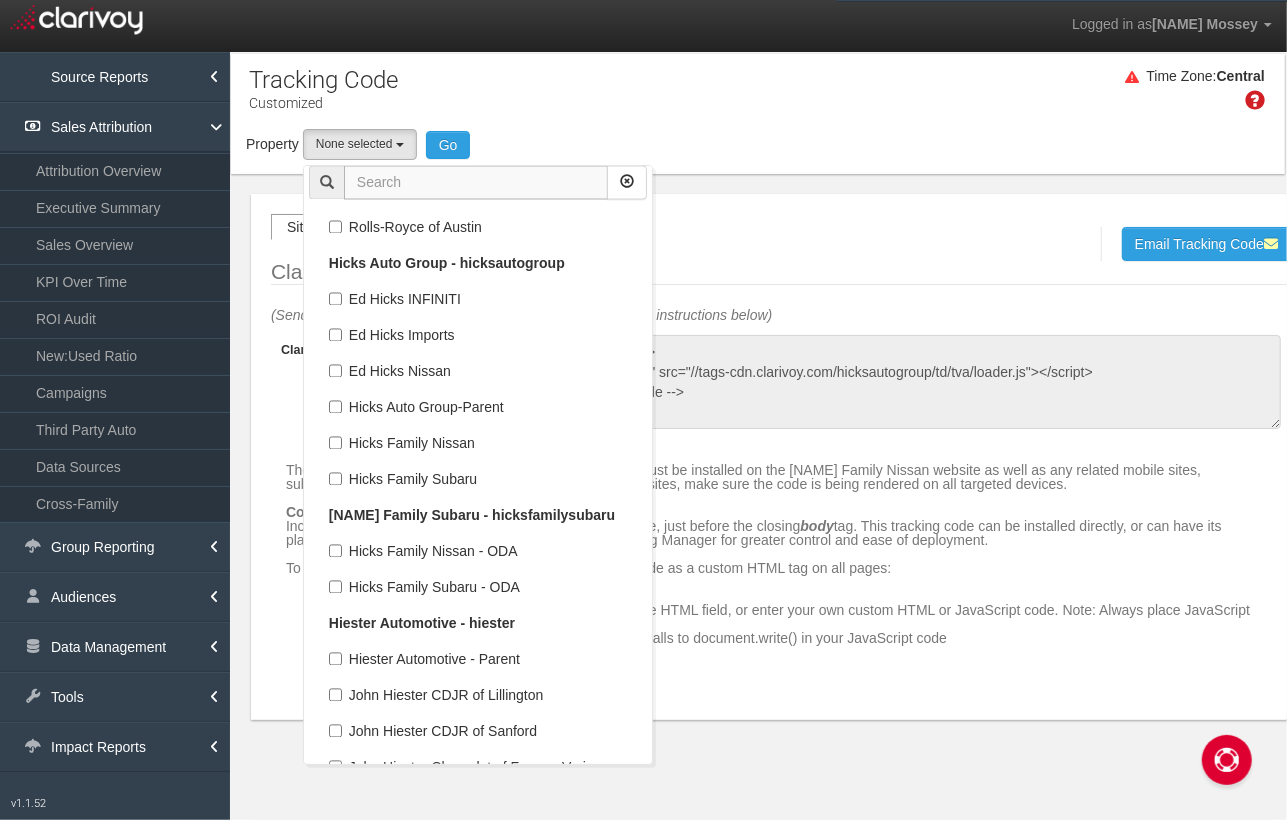 click at bounding box center [476, 183] 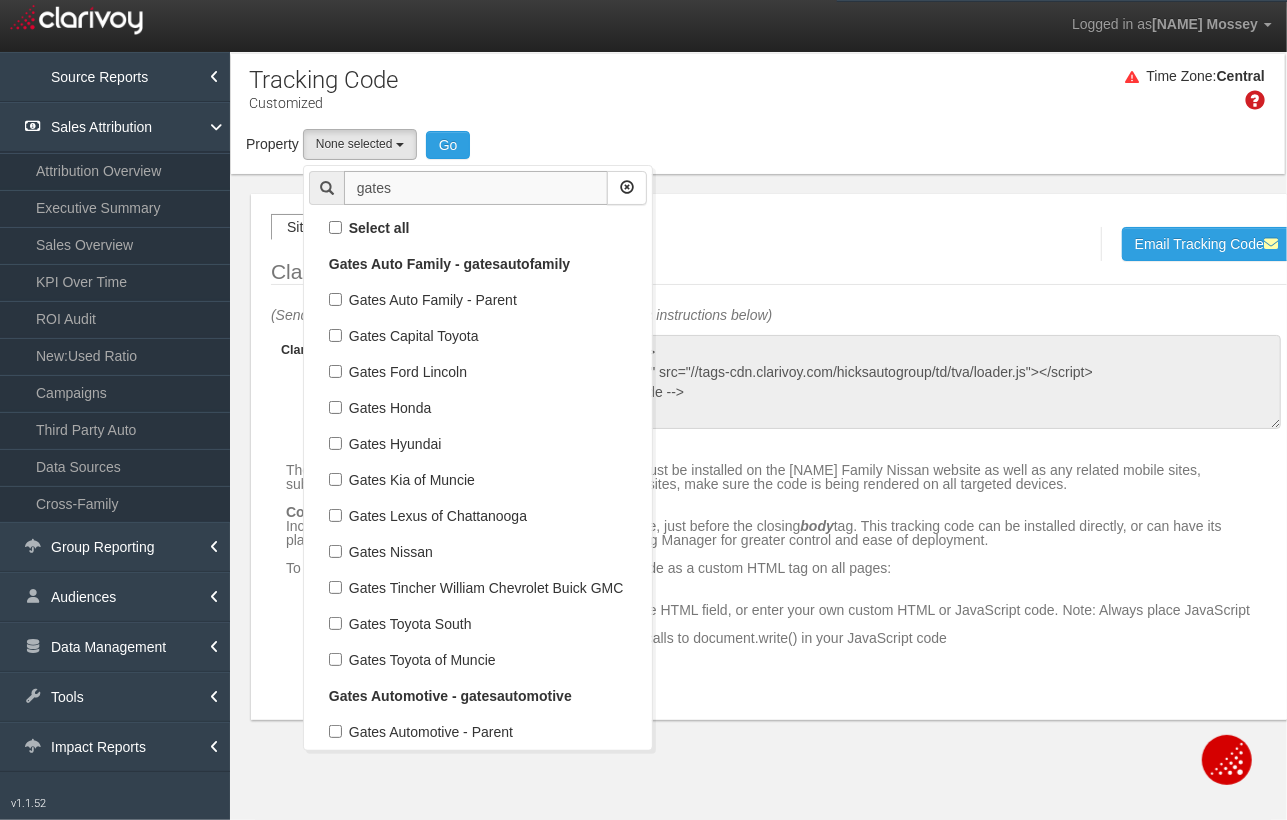 scroll, scrollTop: 0, scrollLeft: 0, axis: both 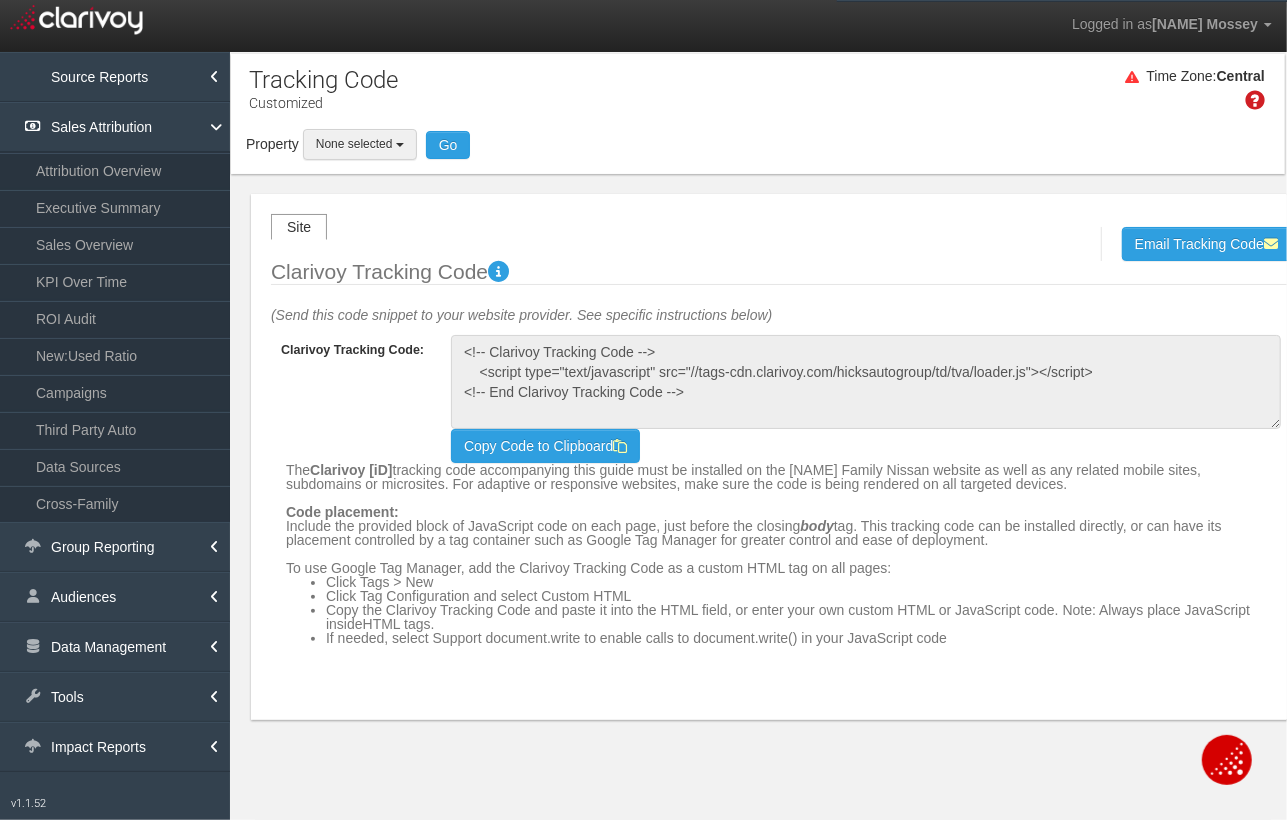 click on "None selected" at bounding box center [354, 144] 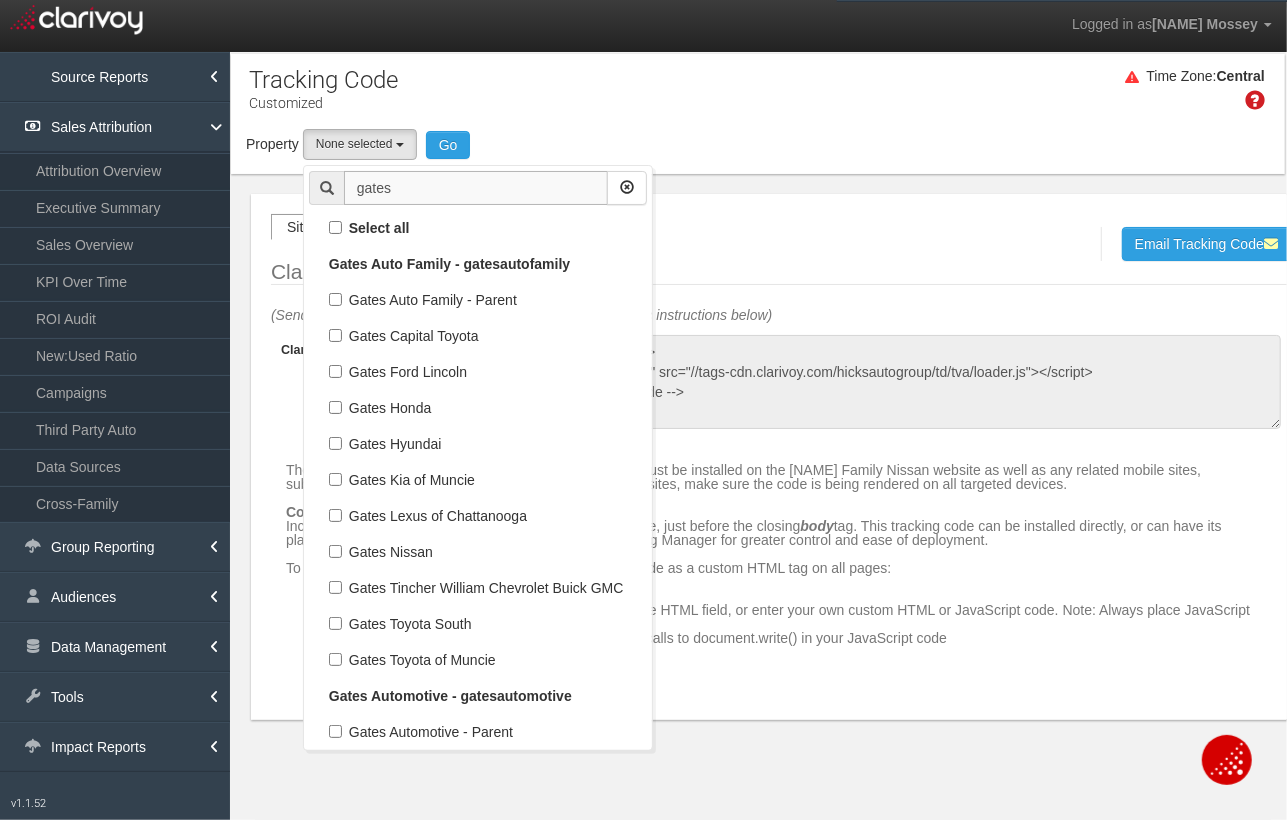 drag, startPoint x: 360, startPoint y: 185, endPoint x: 316, endPoint y: 170, distance: 46.486557 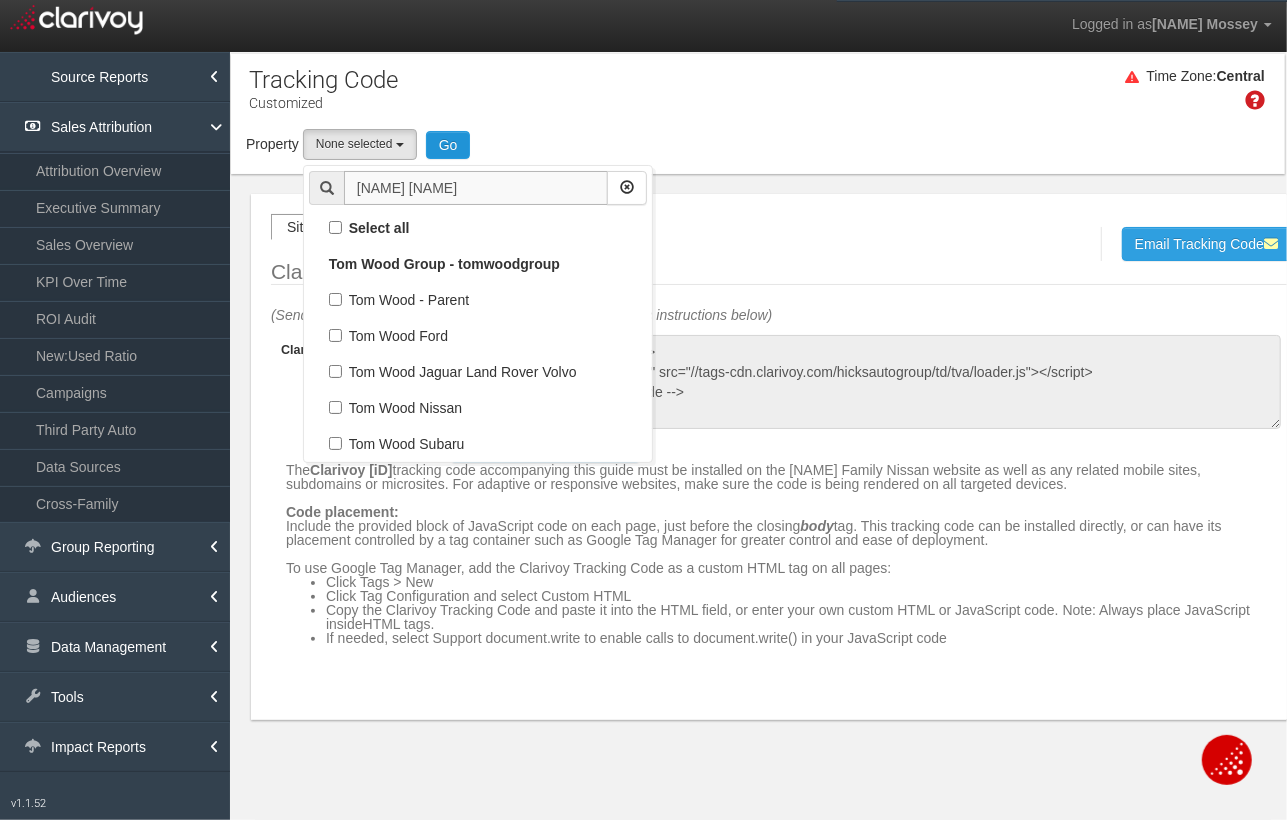 type on "[NAME] [NAME]" 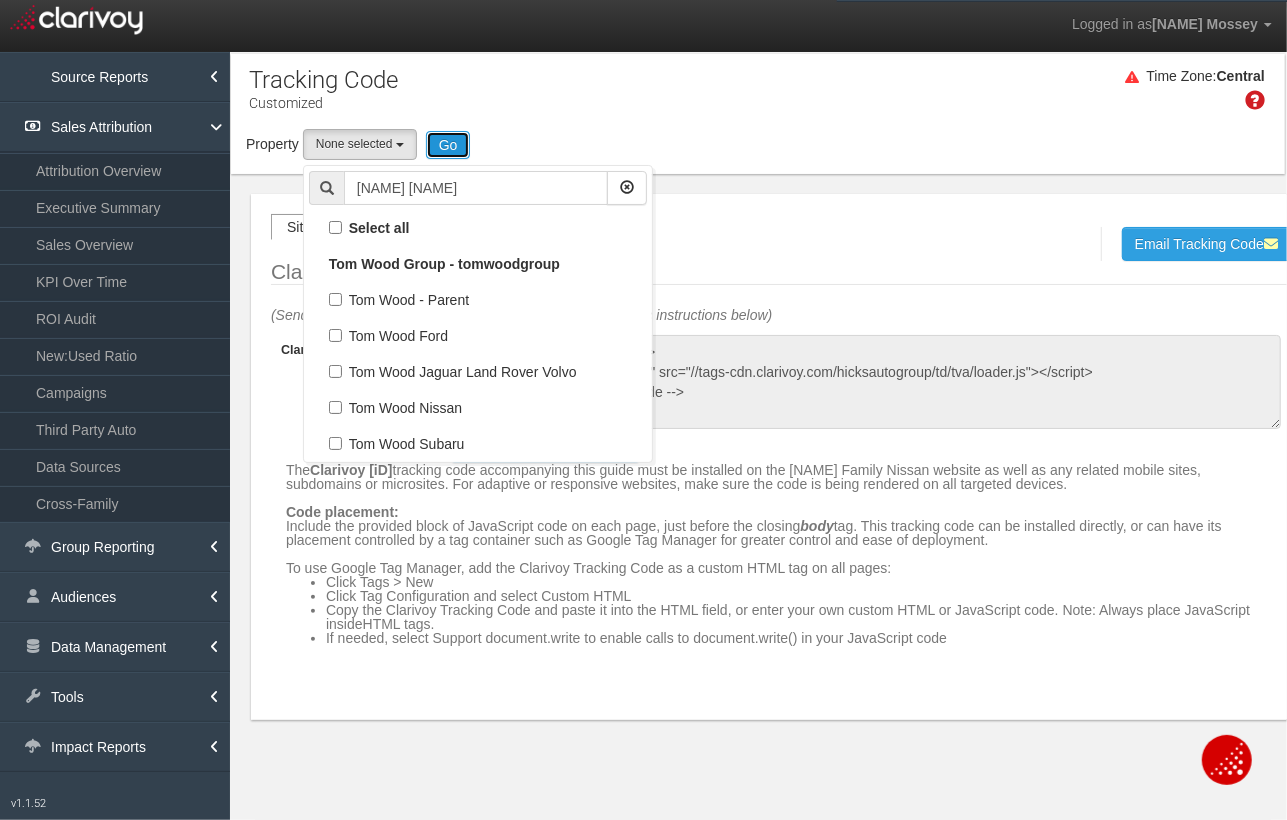 click on "Go" at bounding box center [448, 145] 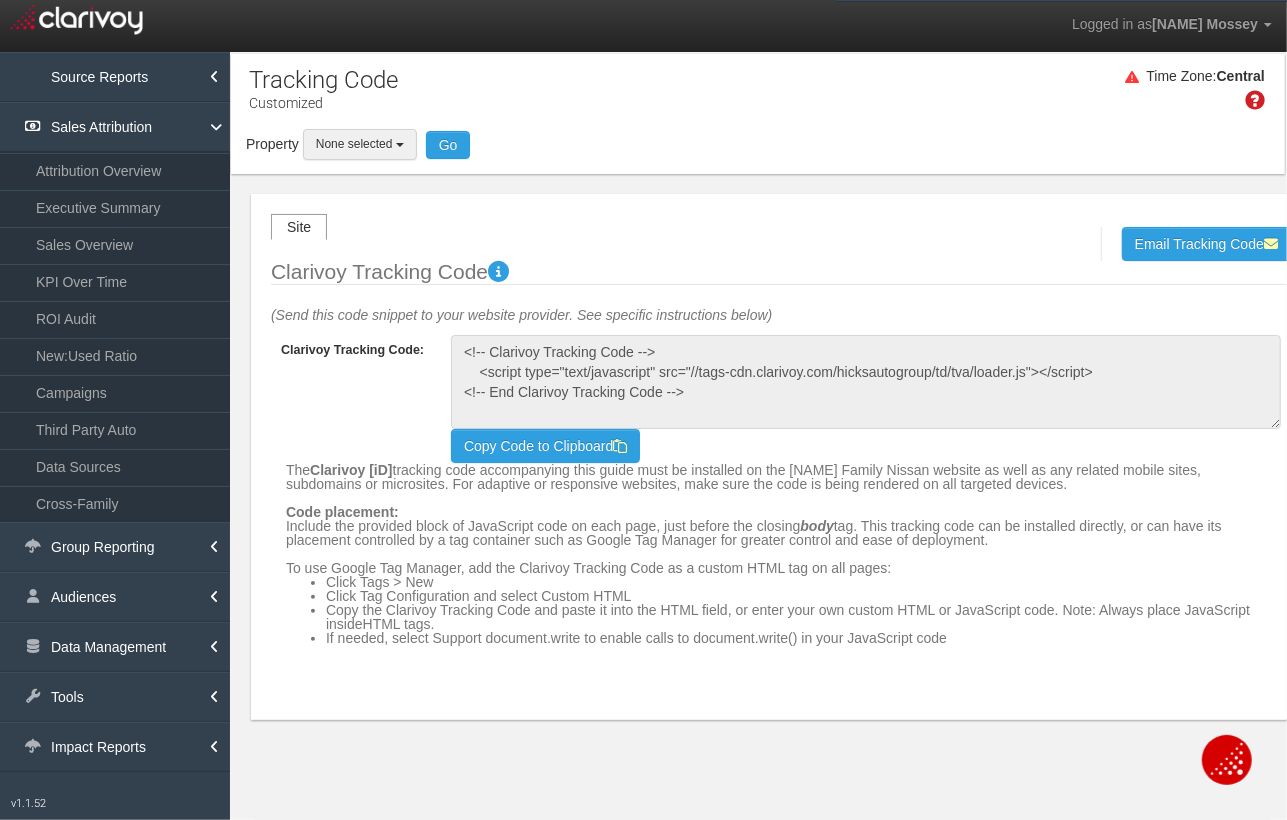 click on "None selected" at bounding box center (354, 144) 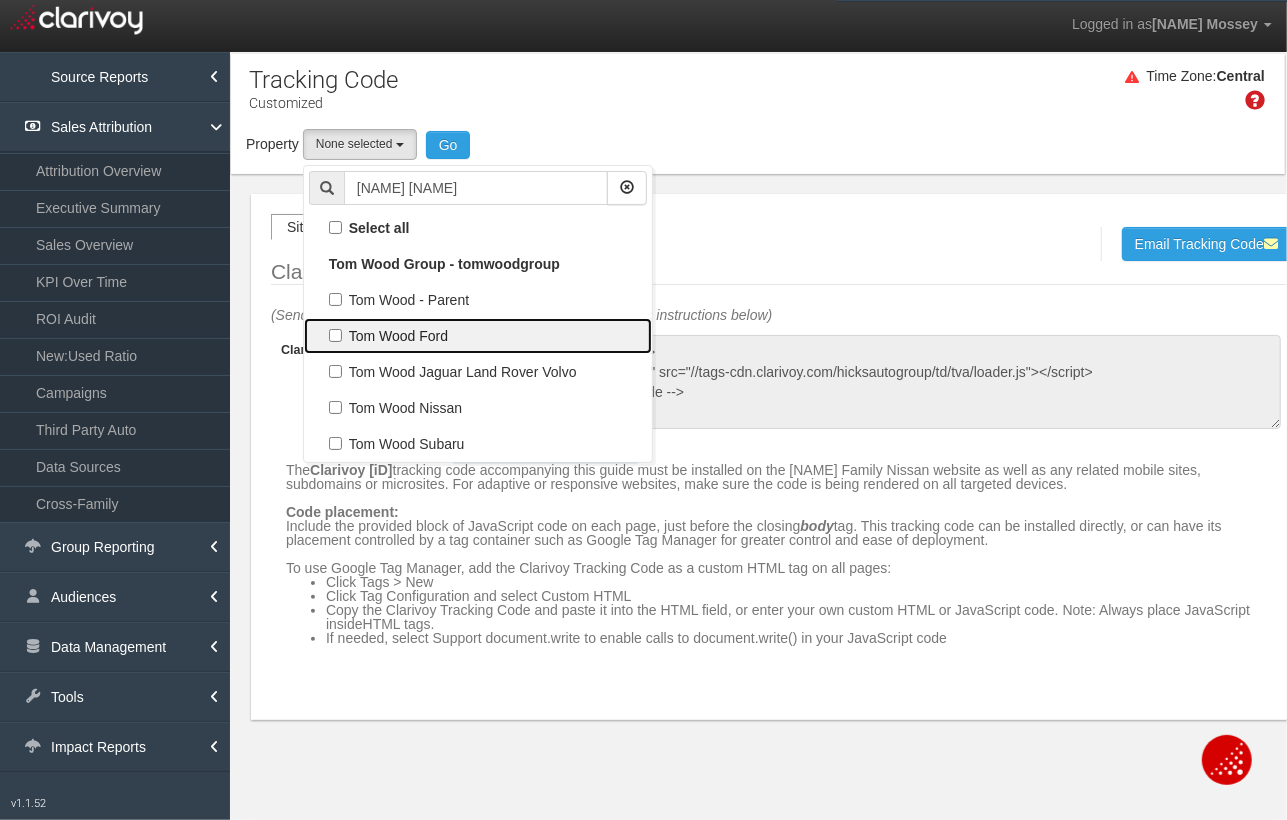 click on "Tom Wood Ford" at bounding box center (478, 228) 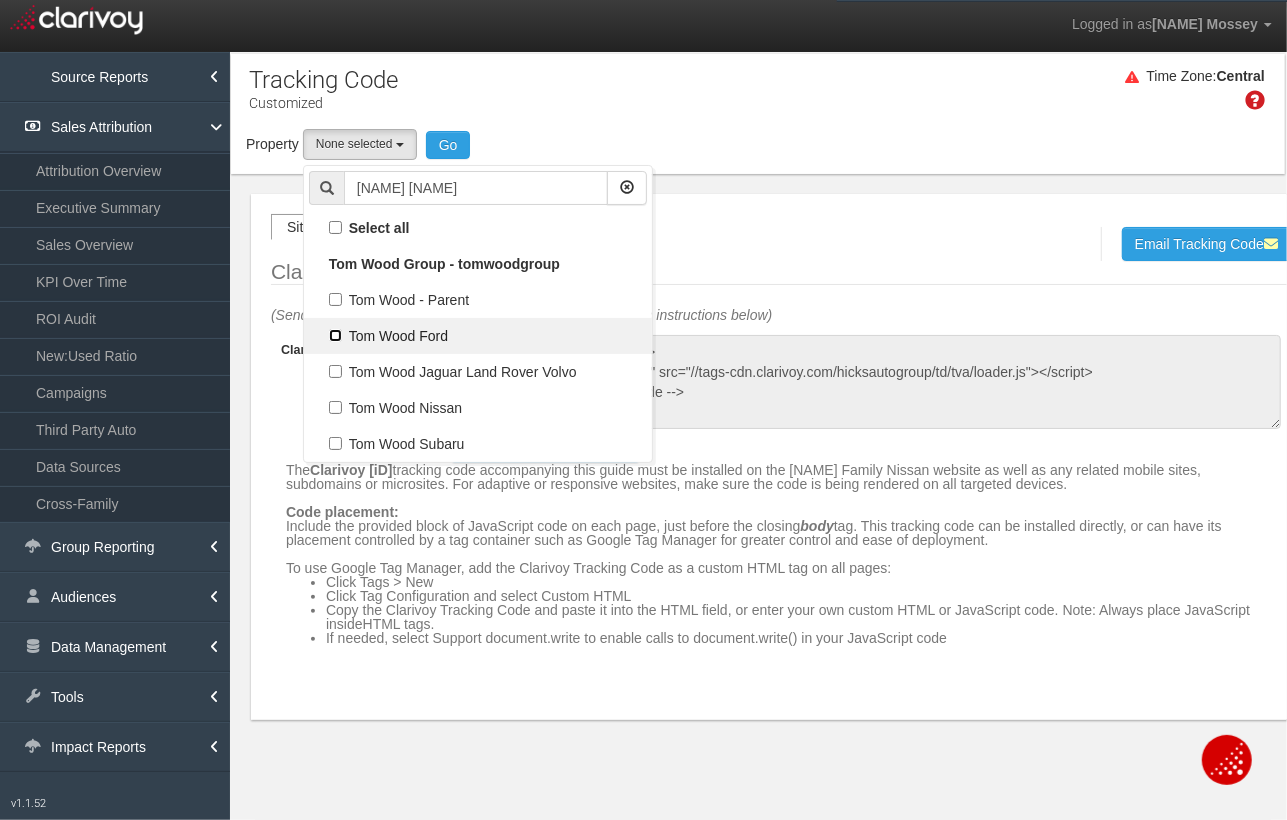 click on "Tom Wood Ford" at bounding box center (335, 227) 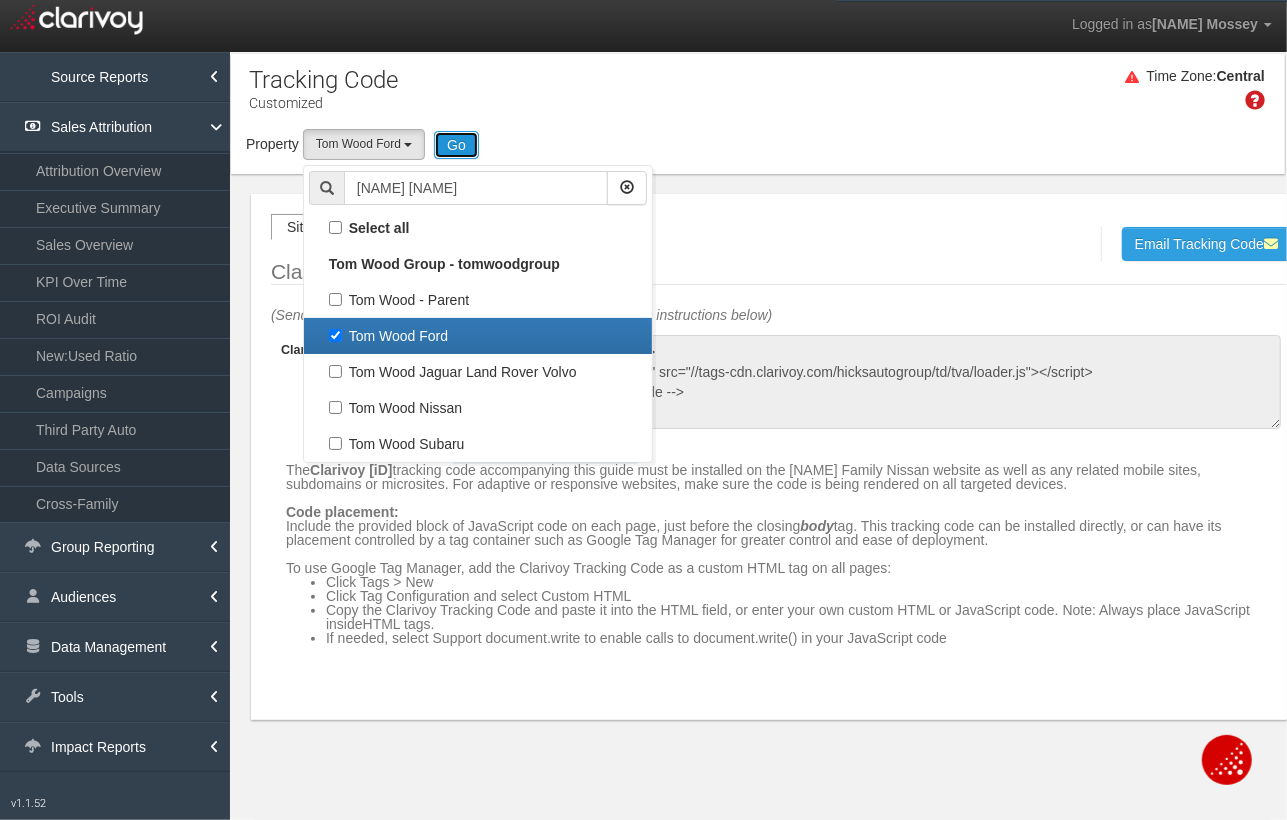 click on "Go" at bounding box center [456, 145] 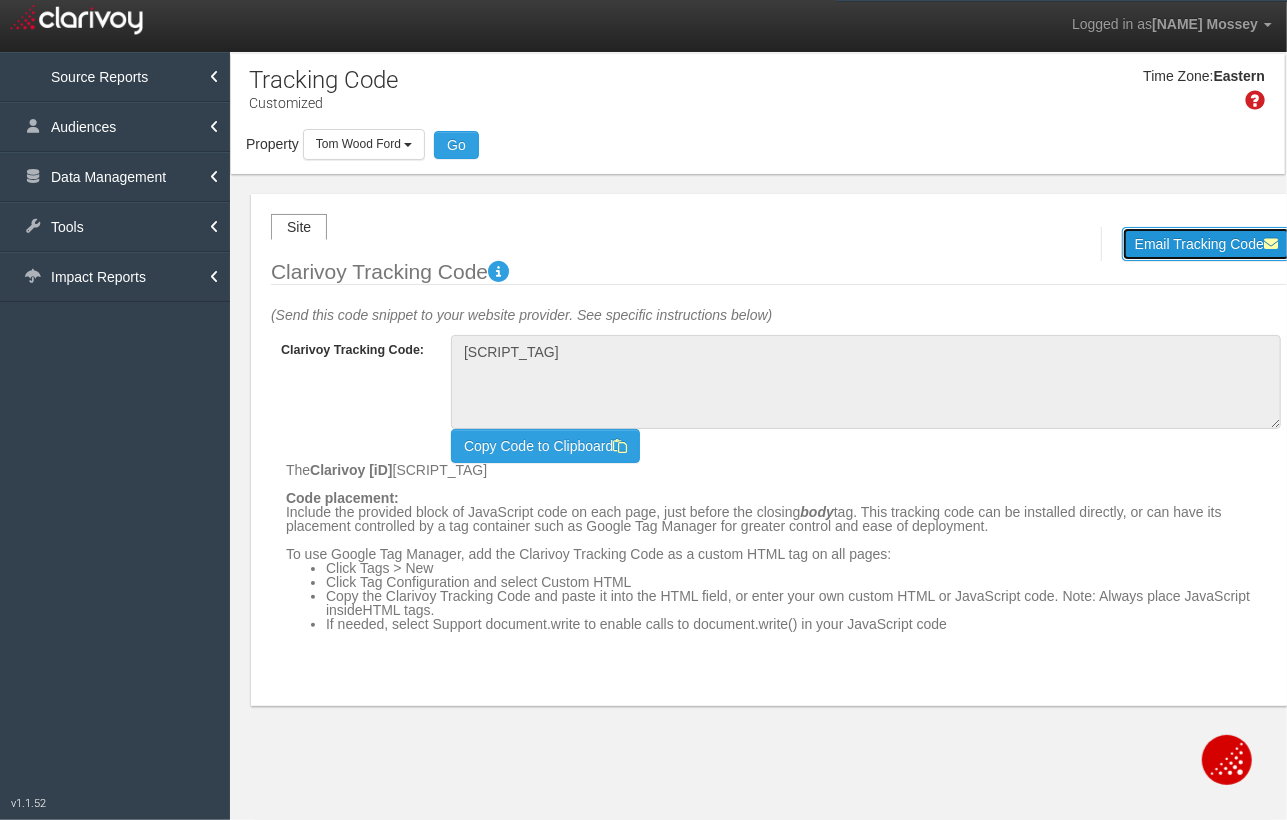 click on "Email Tracking Code" at bounding box center (1206, 244) 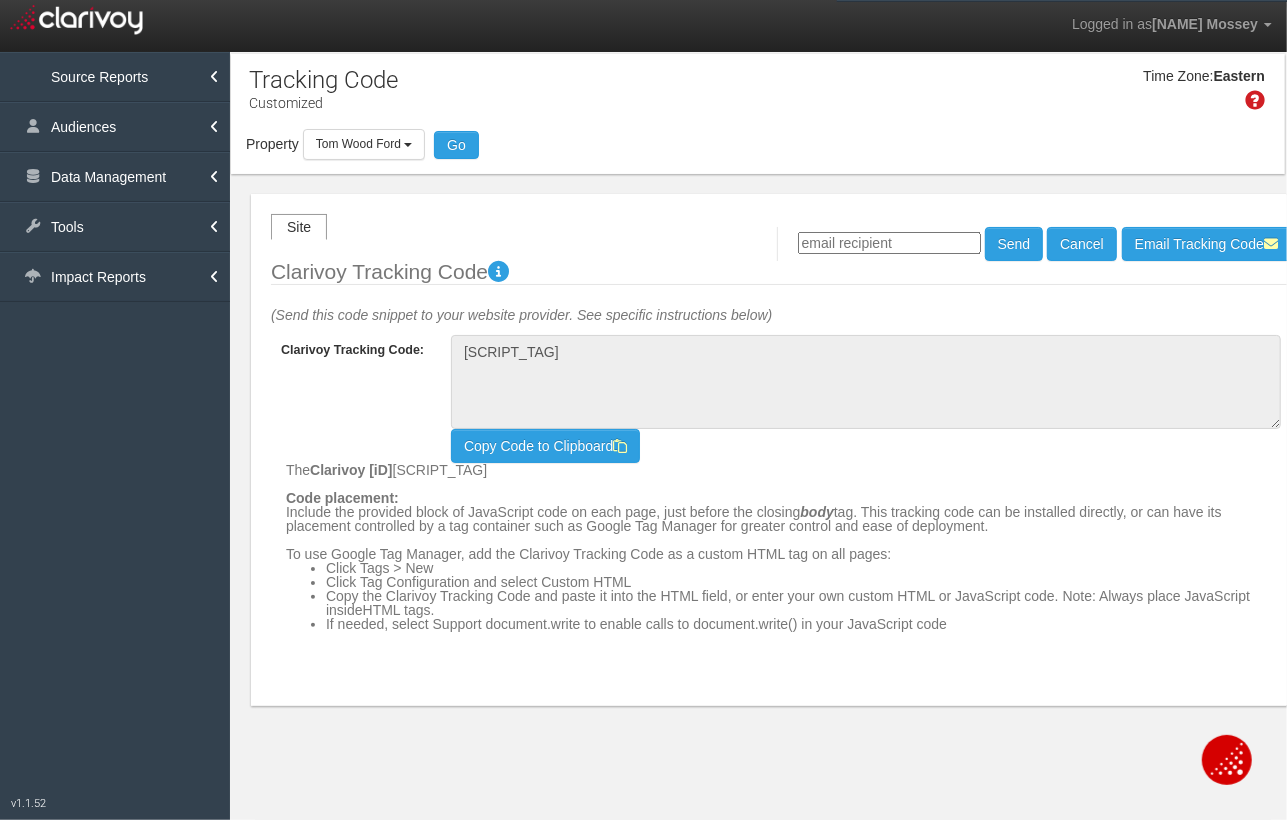 click at bounding box center (889, 243) 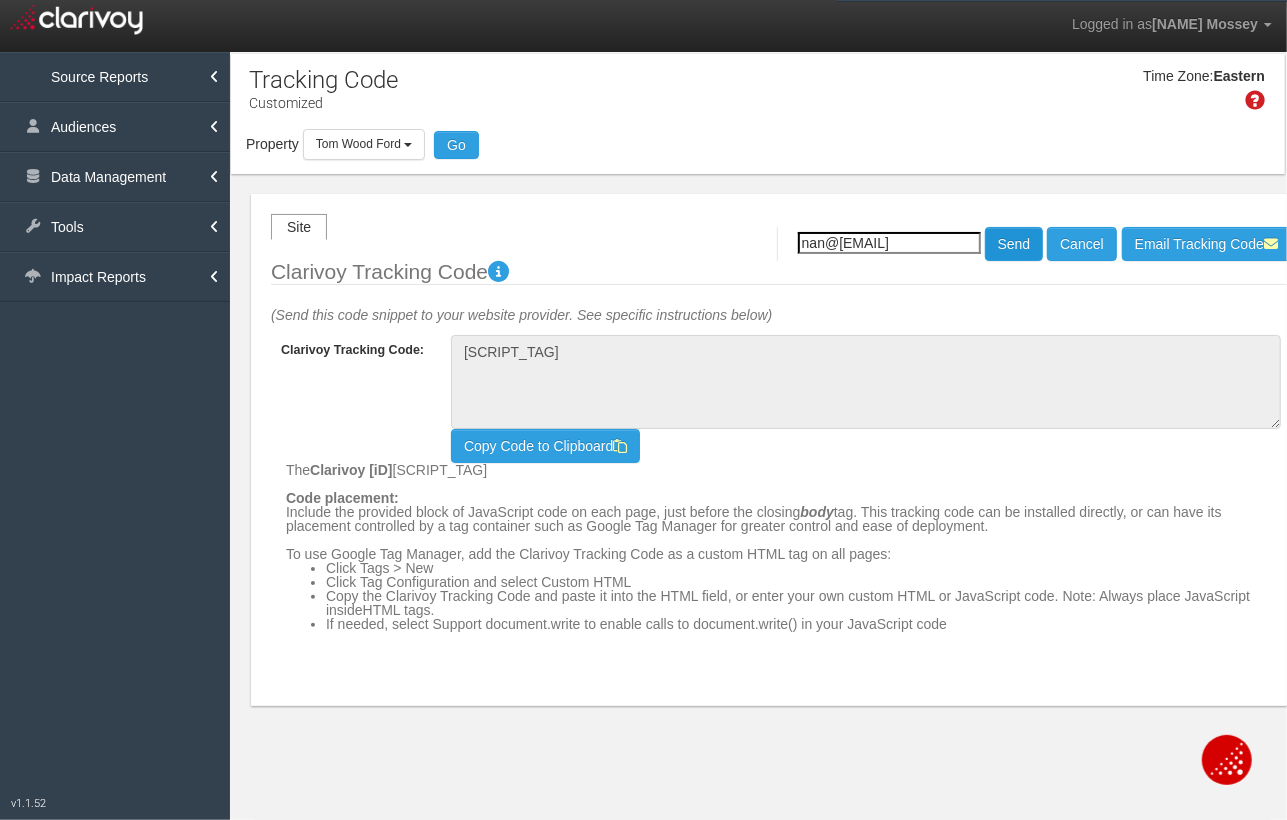 type on "nan@[EMAIL]" 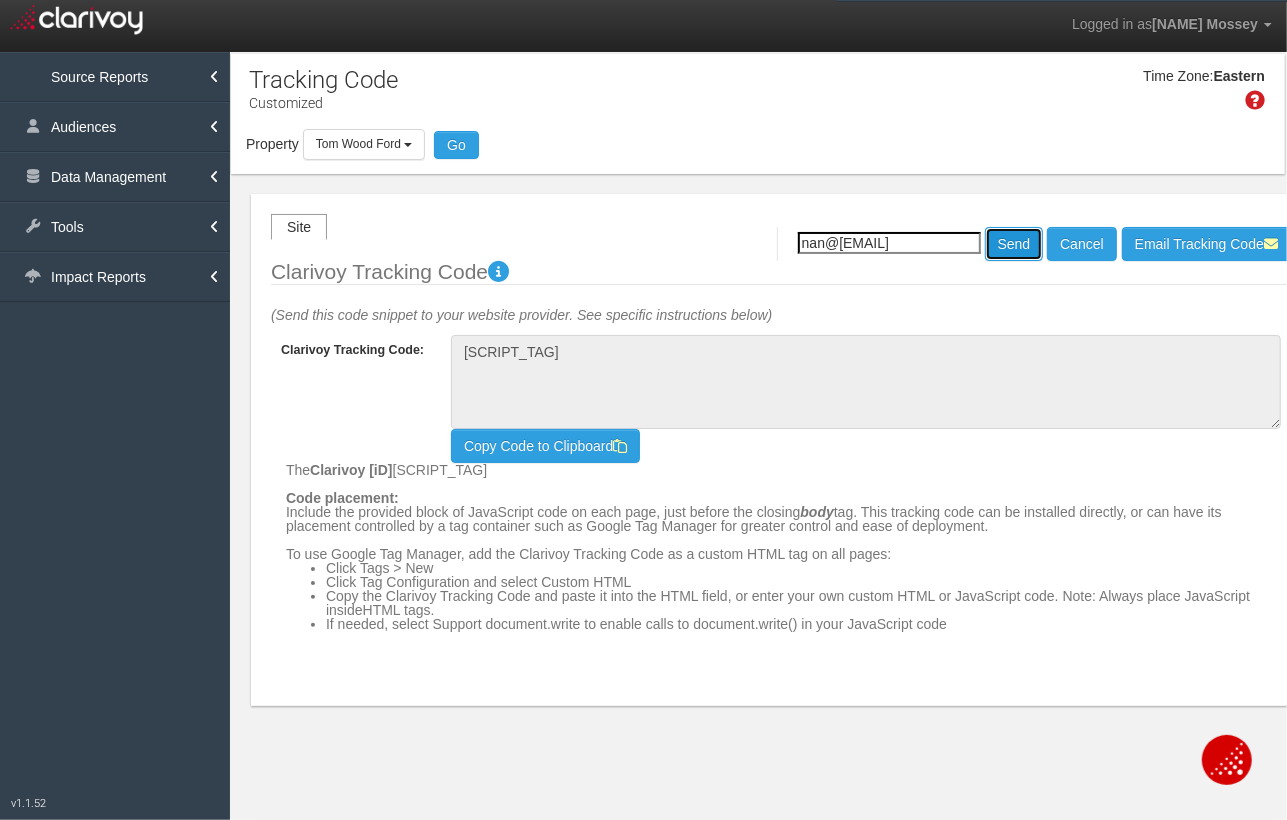 click on "Send" at bounding box center [1014, 244] 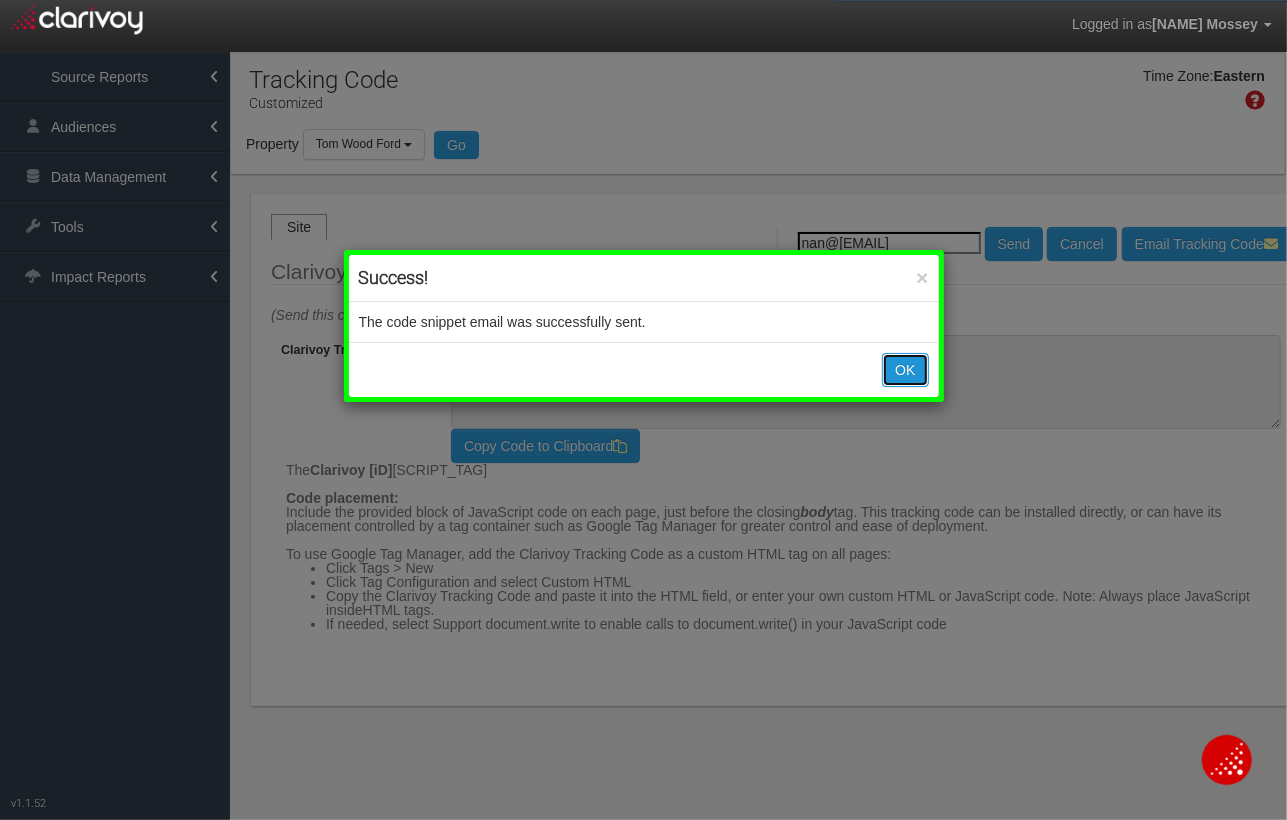 click on "OK" at bounding box center [905, 370] 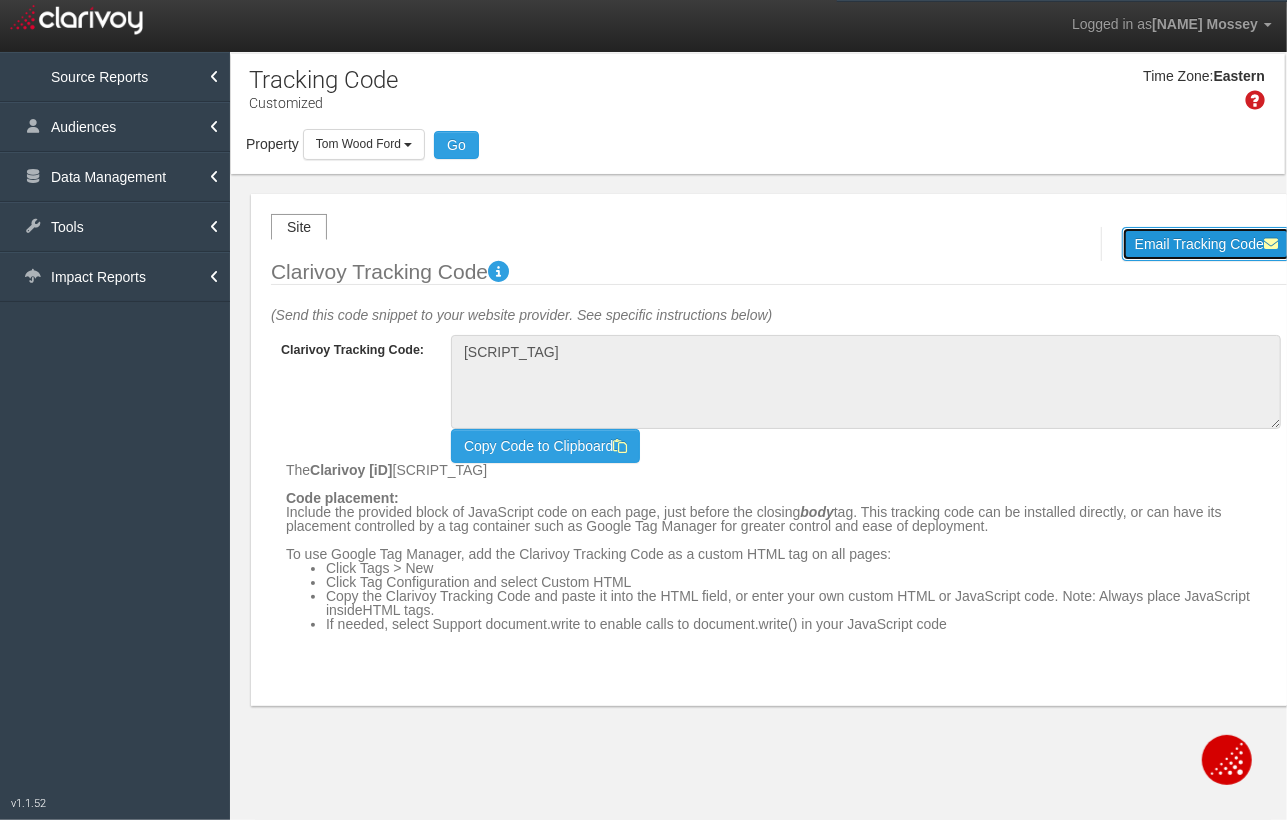click on "Email Tracking Code" at bounding box center (1206, 244) 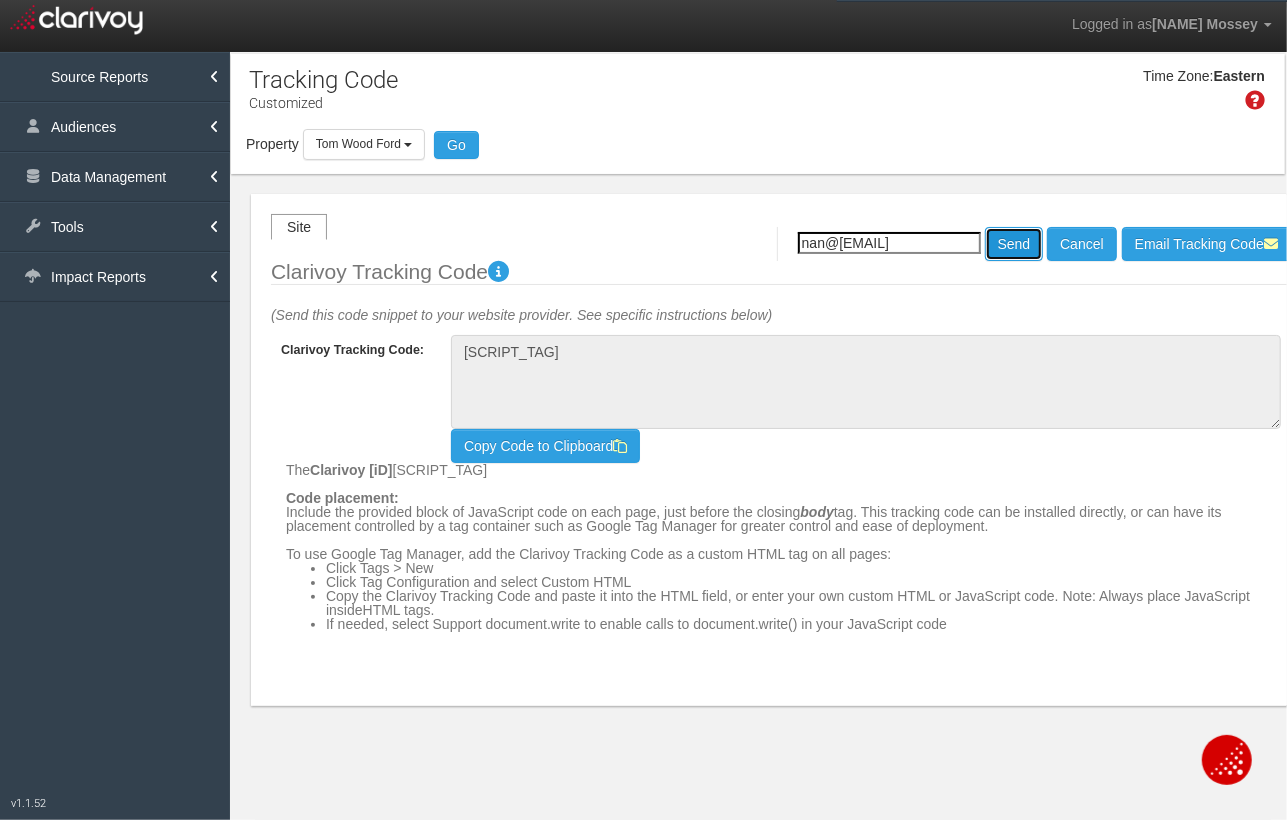 click on "Send" at bounding box center [1014, 244] 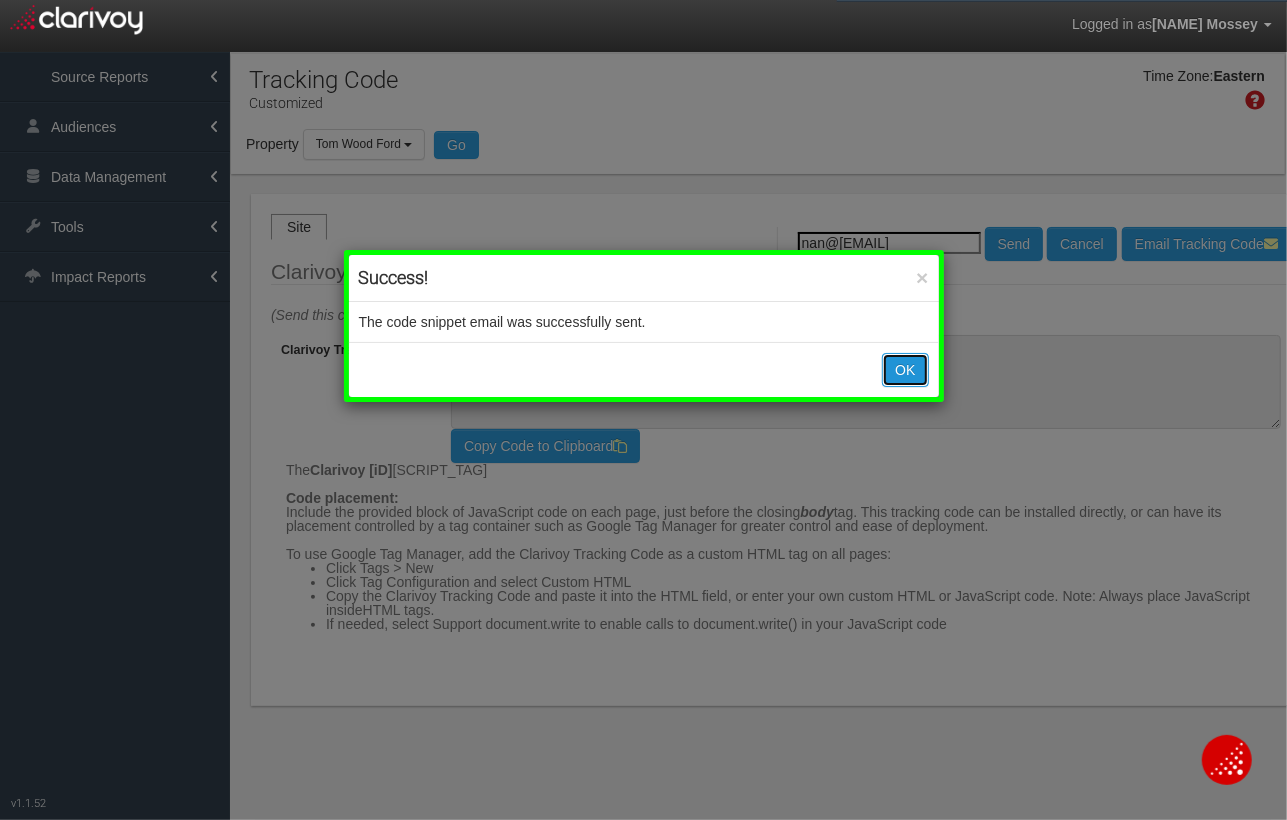 click on "OK" at bounding box center (905, 370) 